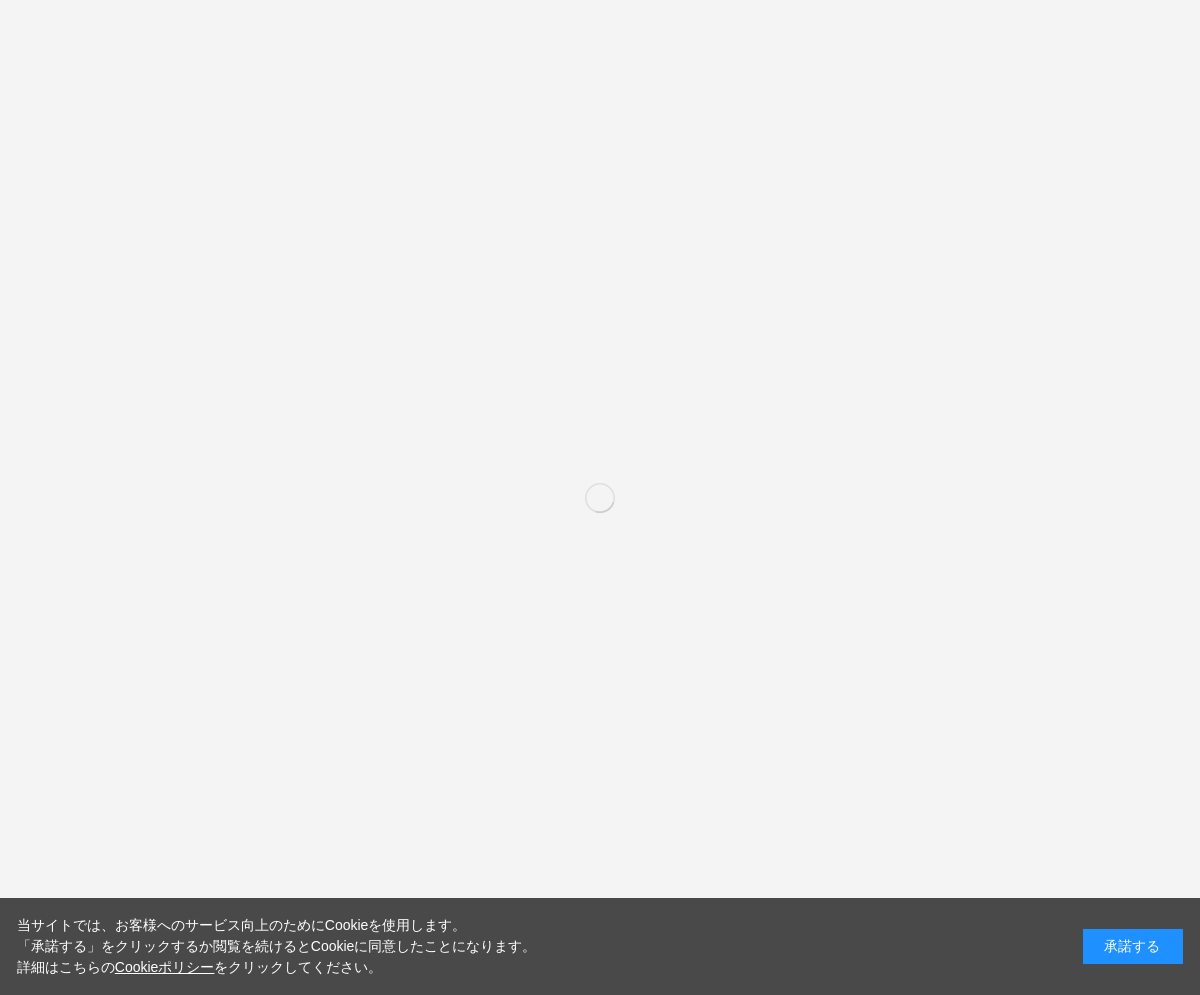 scroll, scrollTop: 0, scrollLeft: 0, axis: both 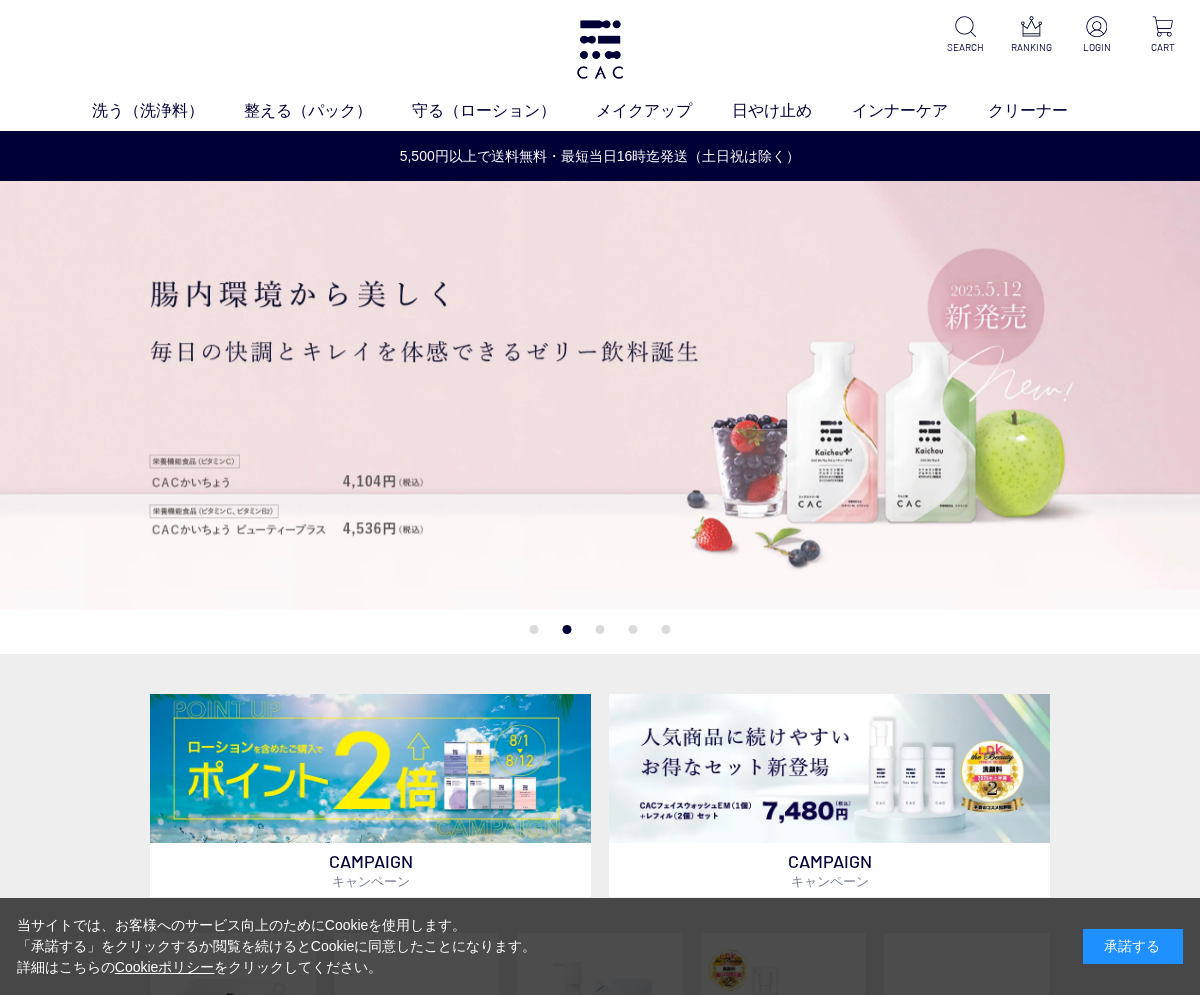click on "LOGIN" at bounding box center (1097, 47) 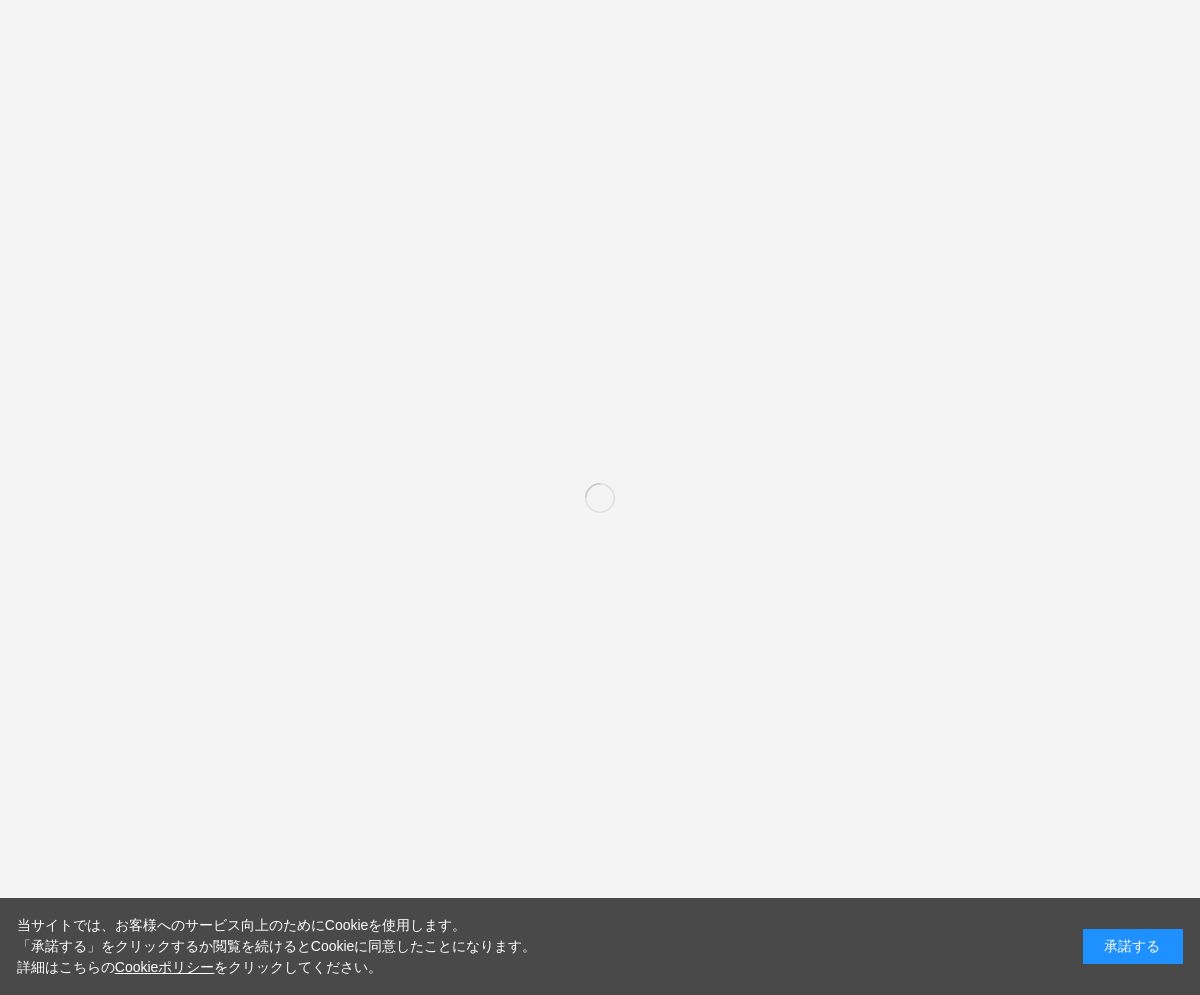 scroll, scrollTop: 172, scrollLeft: 0, axis: vertical 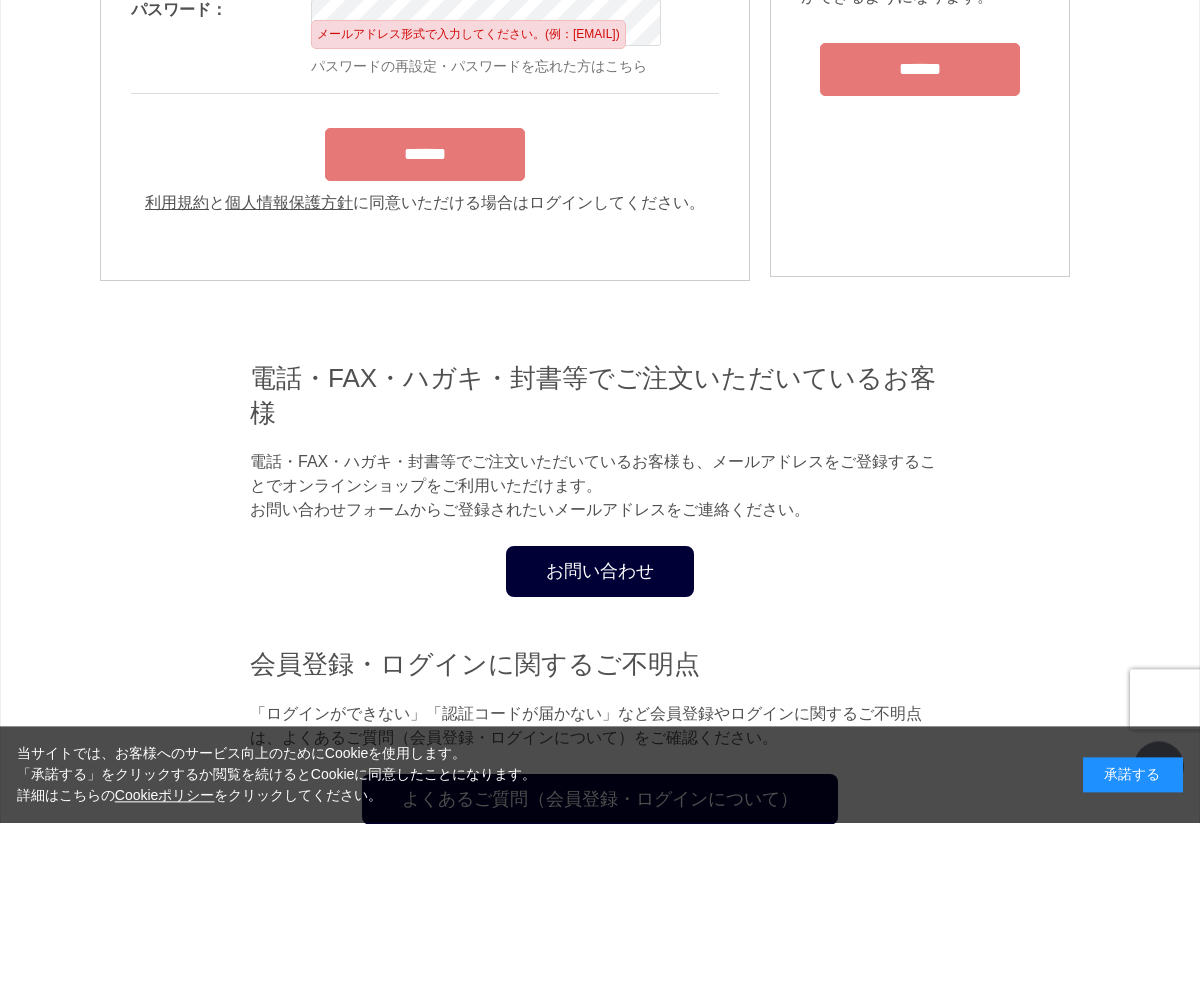 click at bounding box center [486, 115] 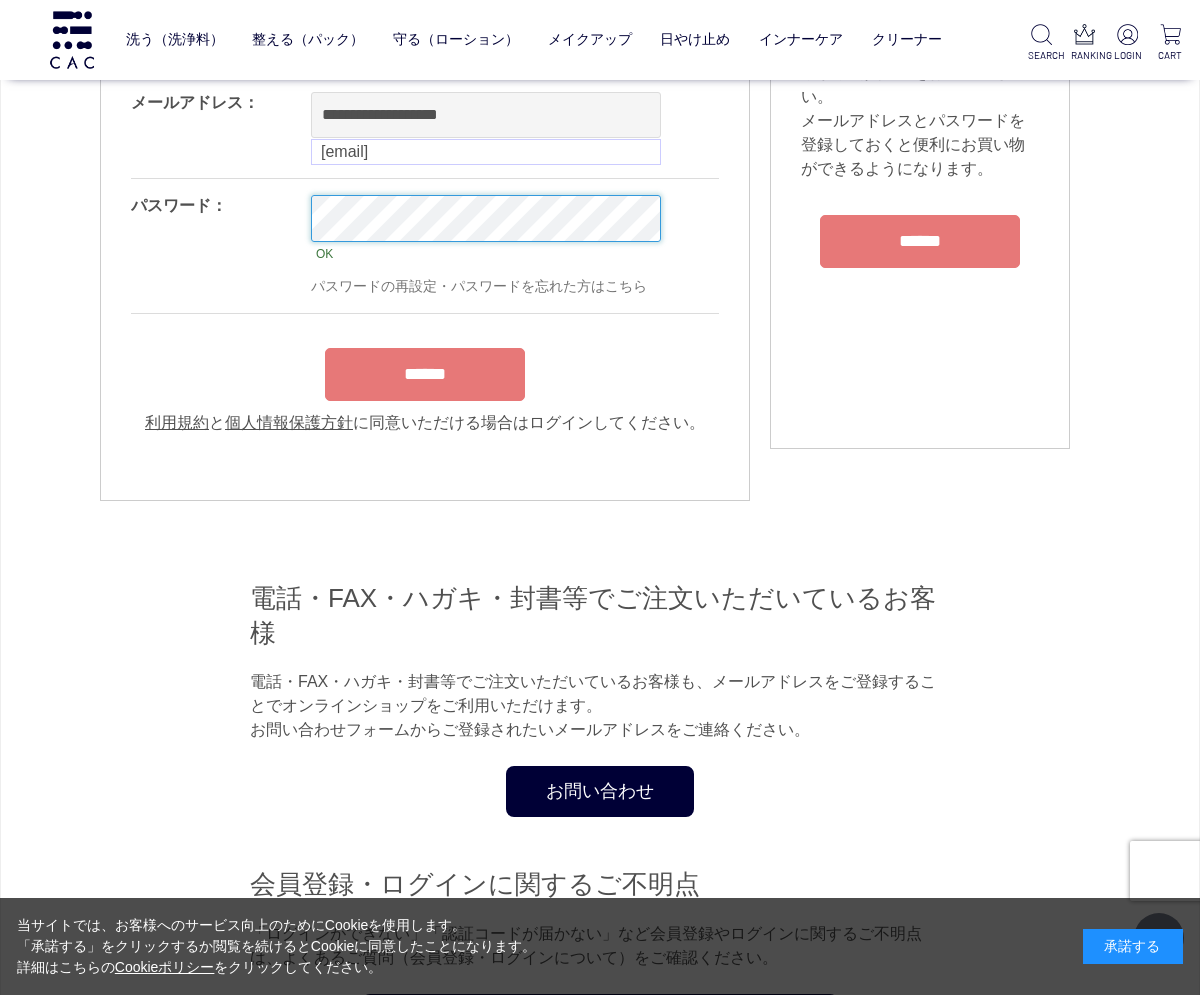 scroll, scrollTop: 171, scrollLeft: 0, axis: vertical 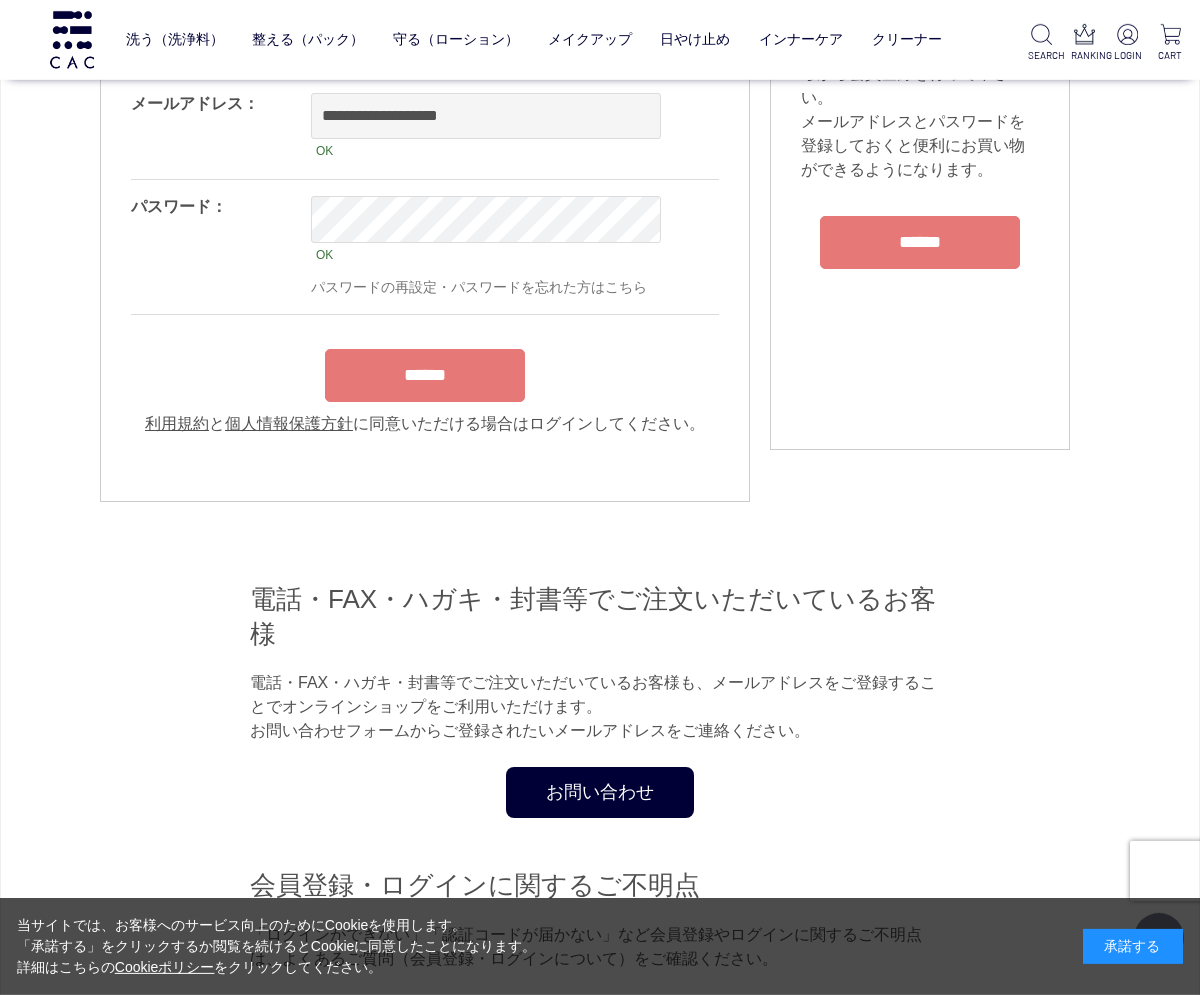 click on "******" at bounding box center (425, 375) 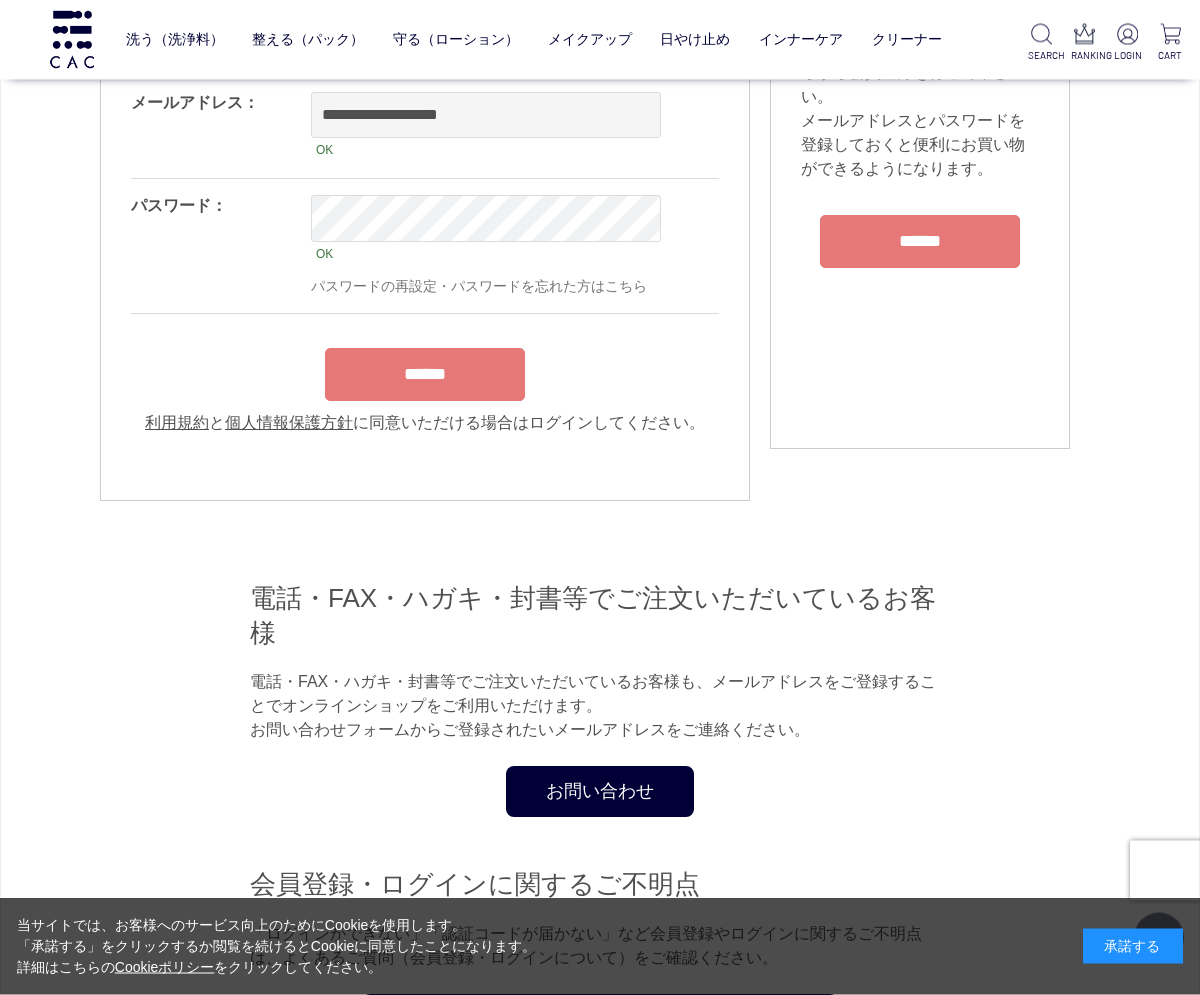 click on "******" at bounding box center (425, 375) 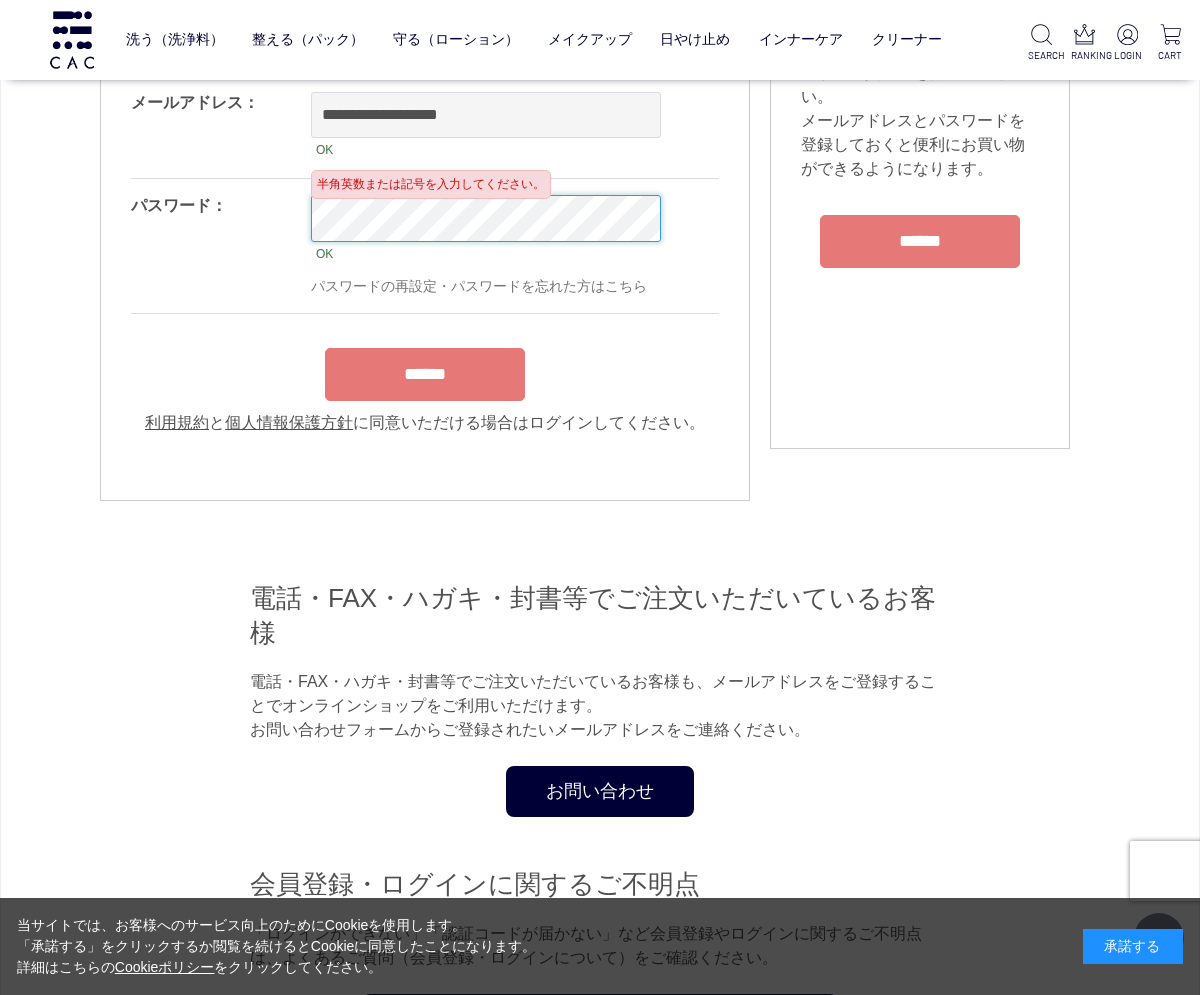 scroll, scrollTop: 172, scrollLeft: 0, axis: vertical 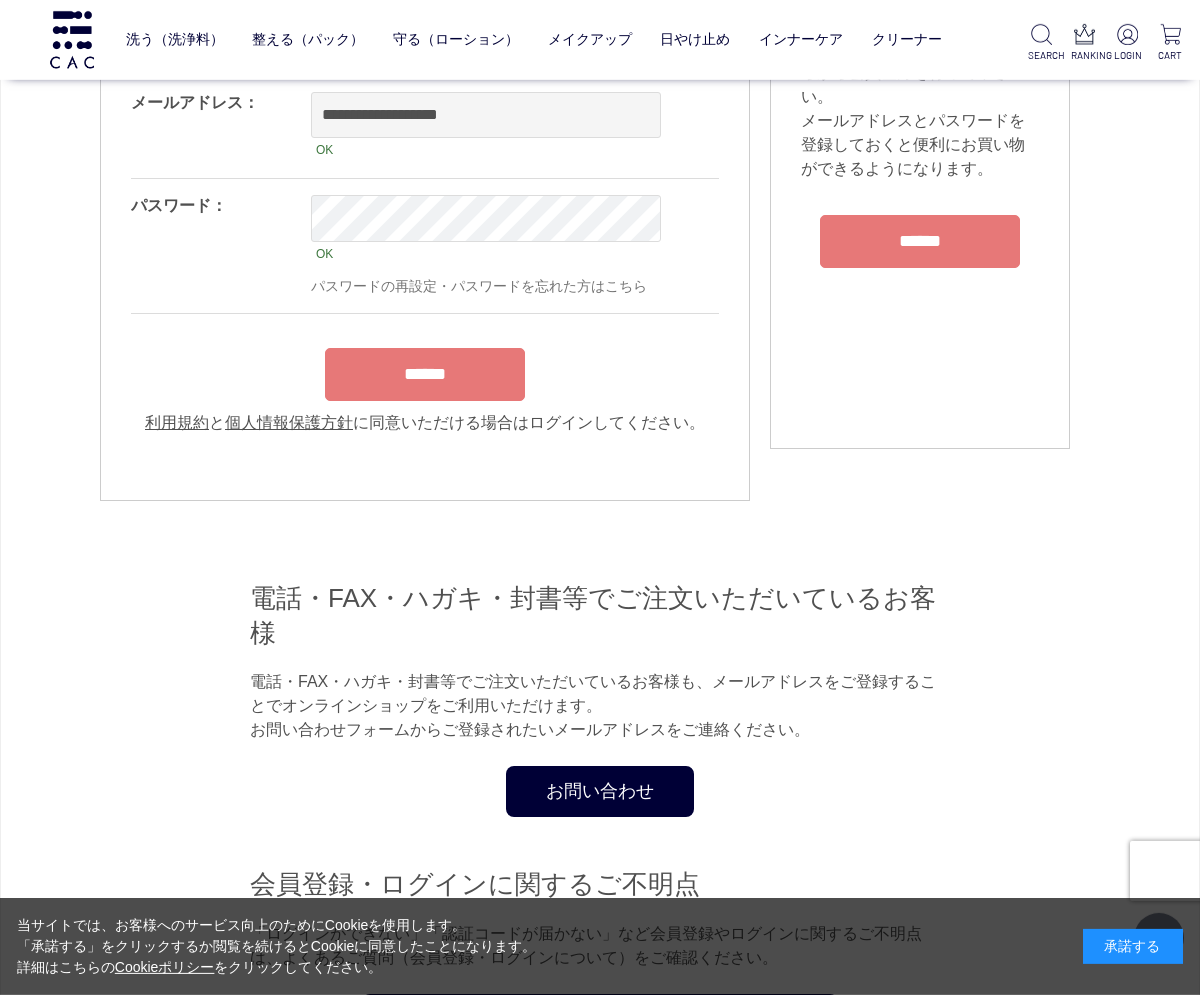 click on "******" at bounding box center (425, 374) 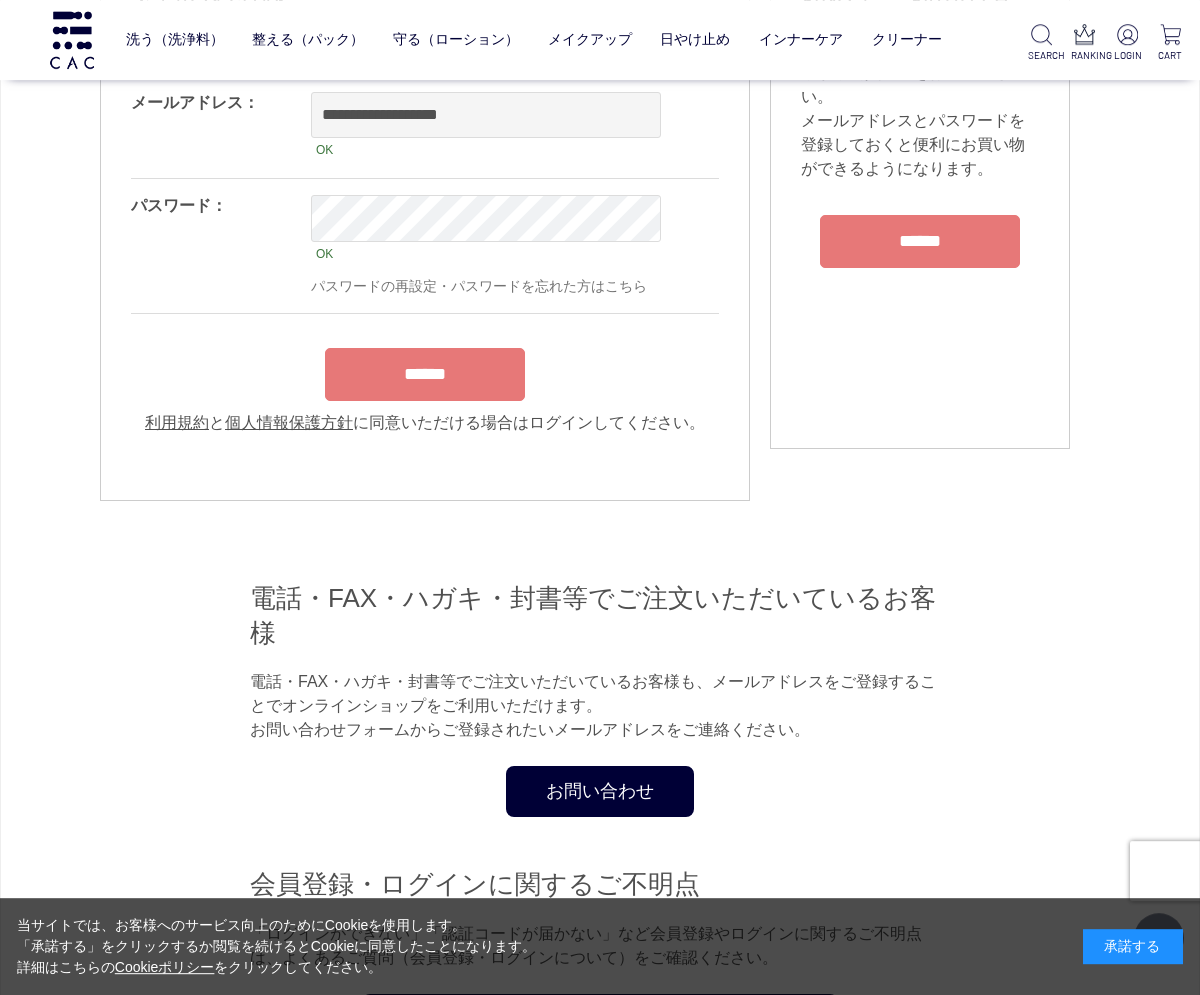 scroll, scrollTop: 172, scrollLeft: 0, axis: vertical 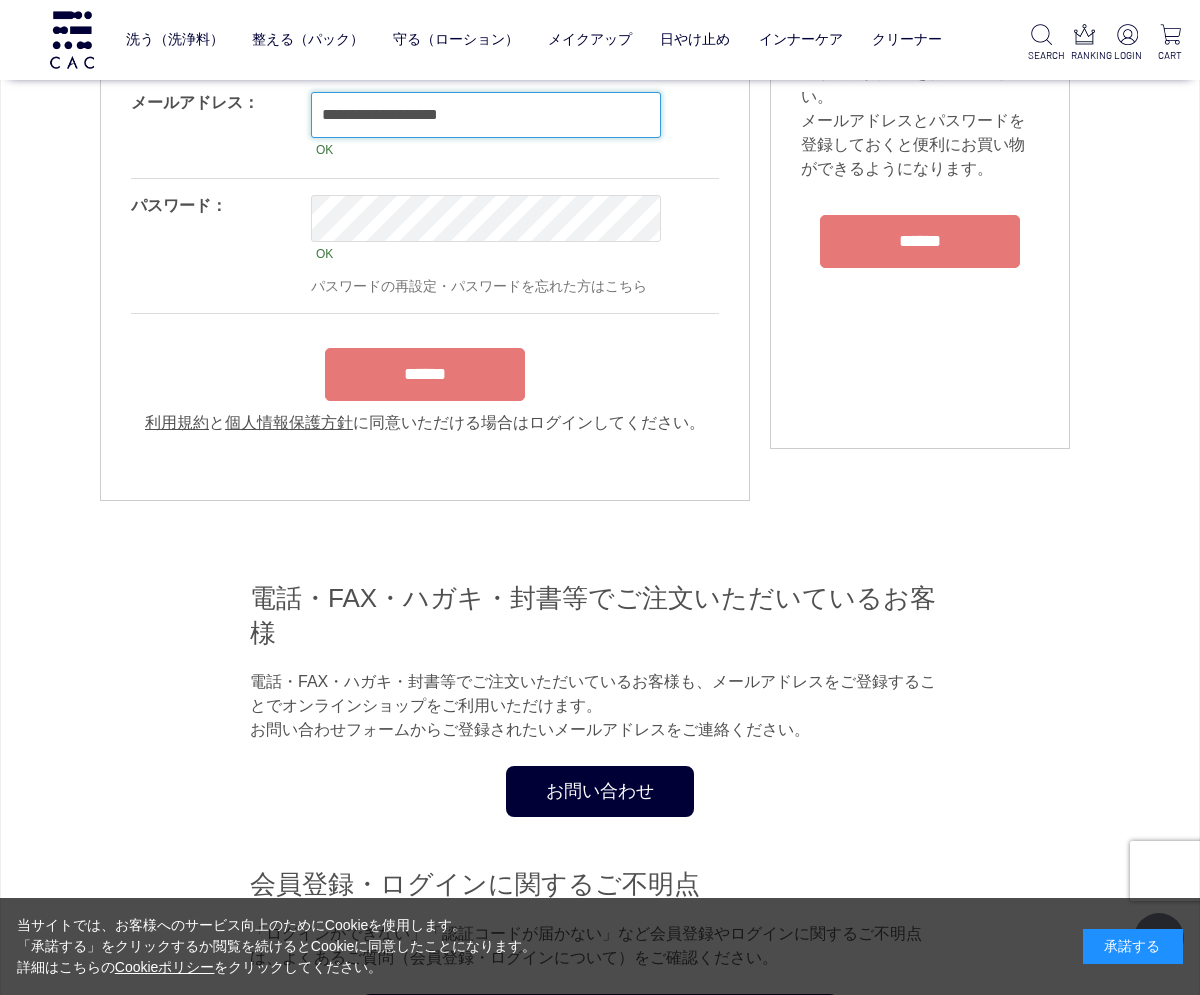 click on "**********" at bounding box center [486, 115] 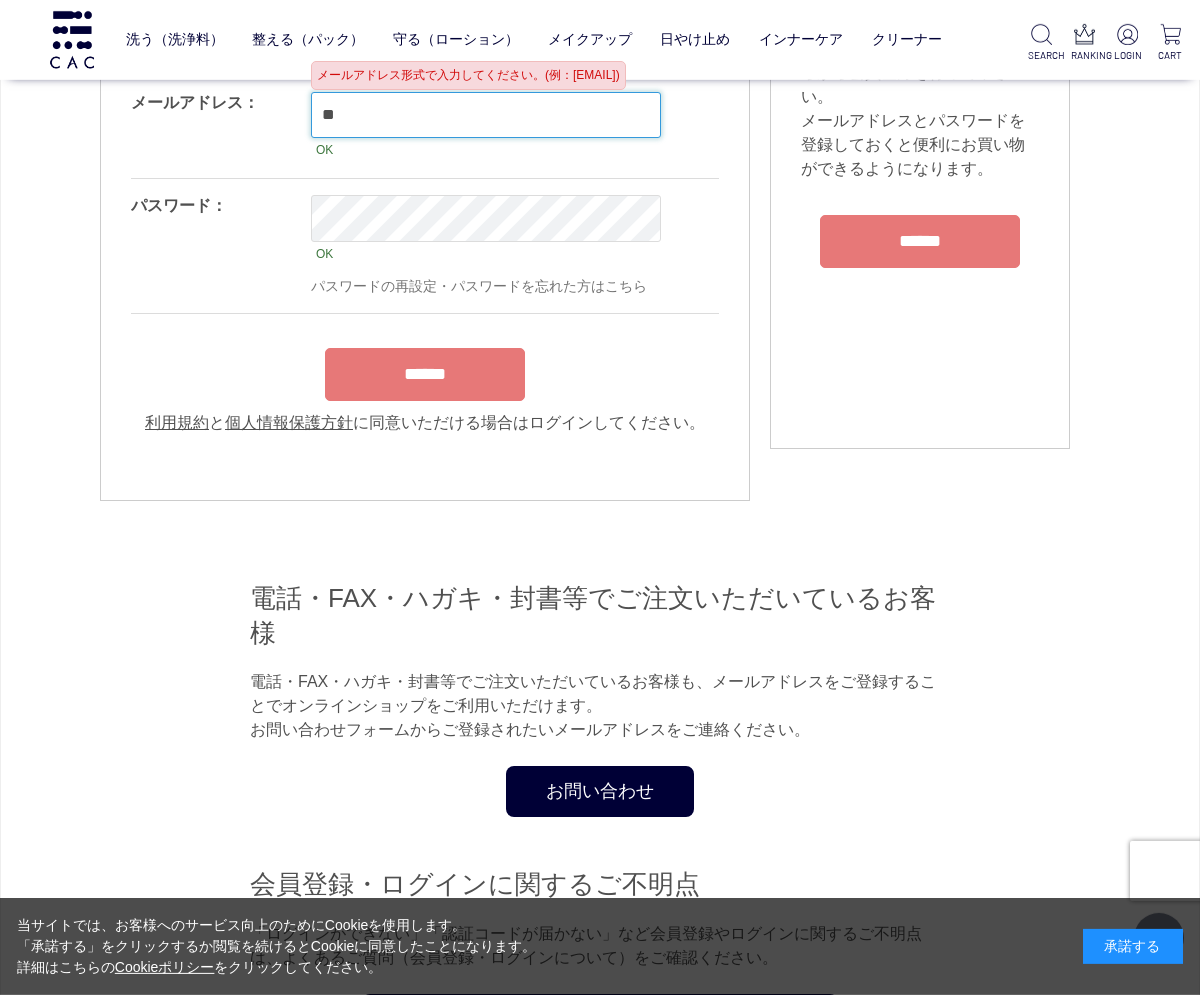 type on "*" 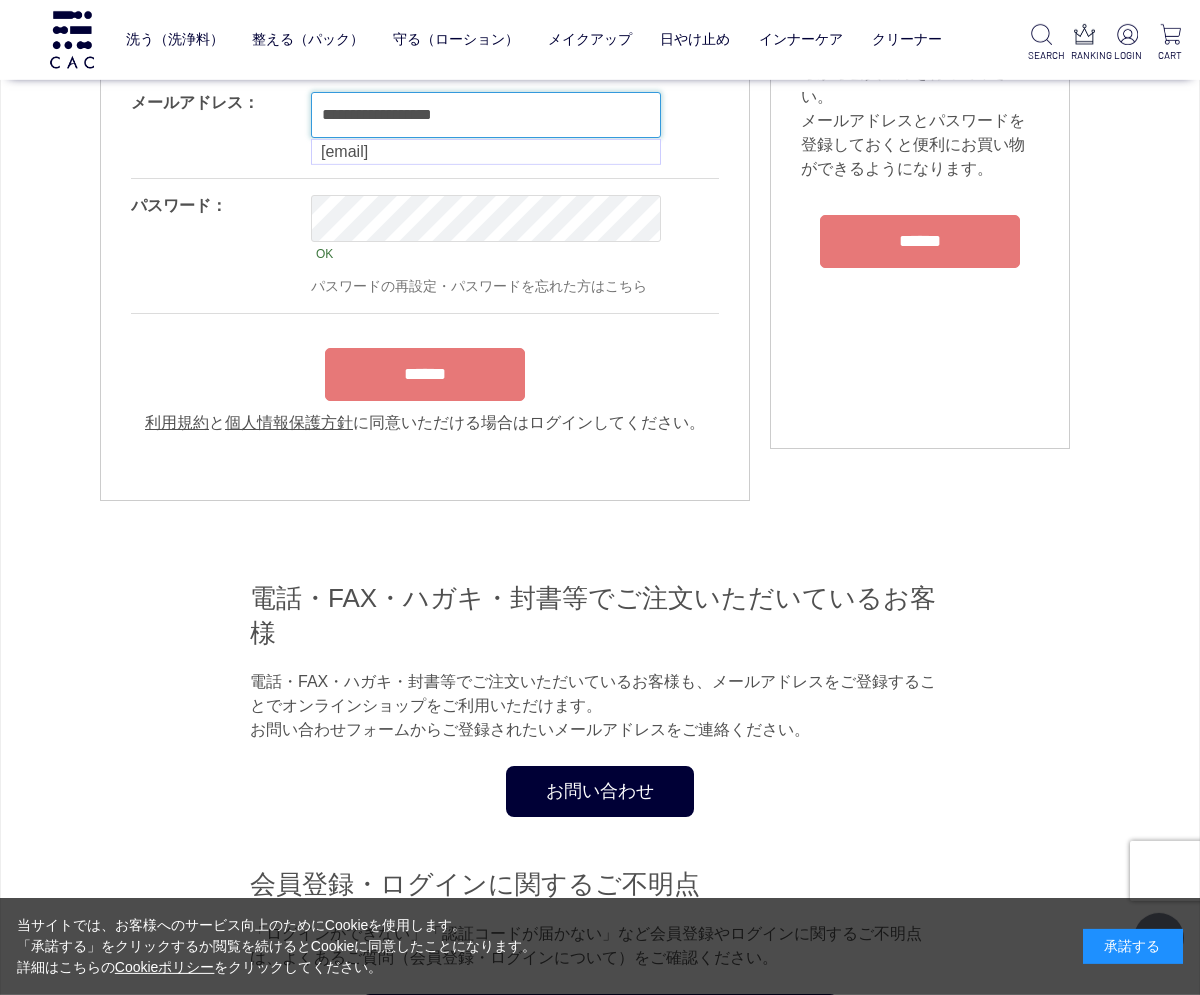 type on "**********" 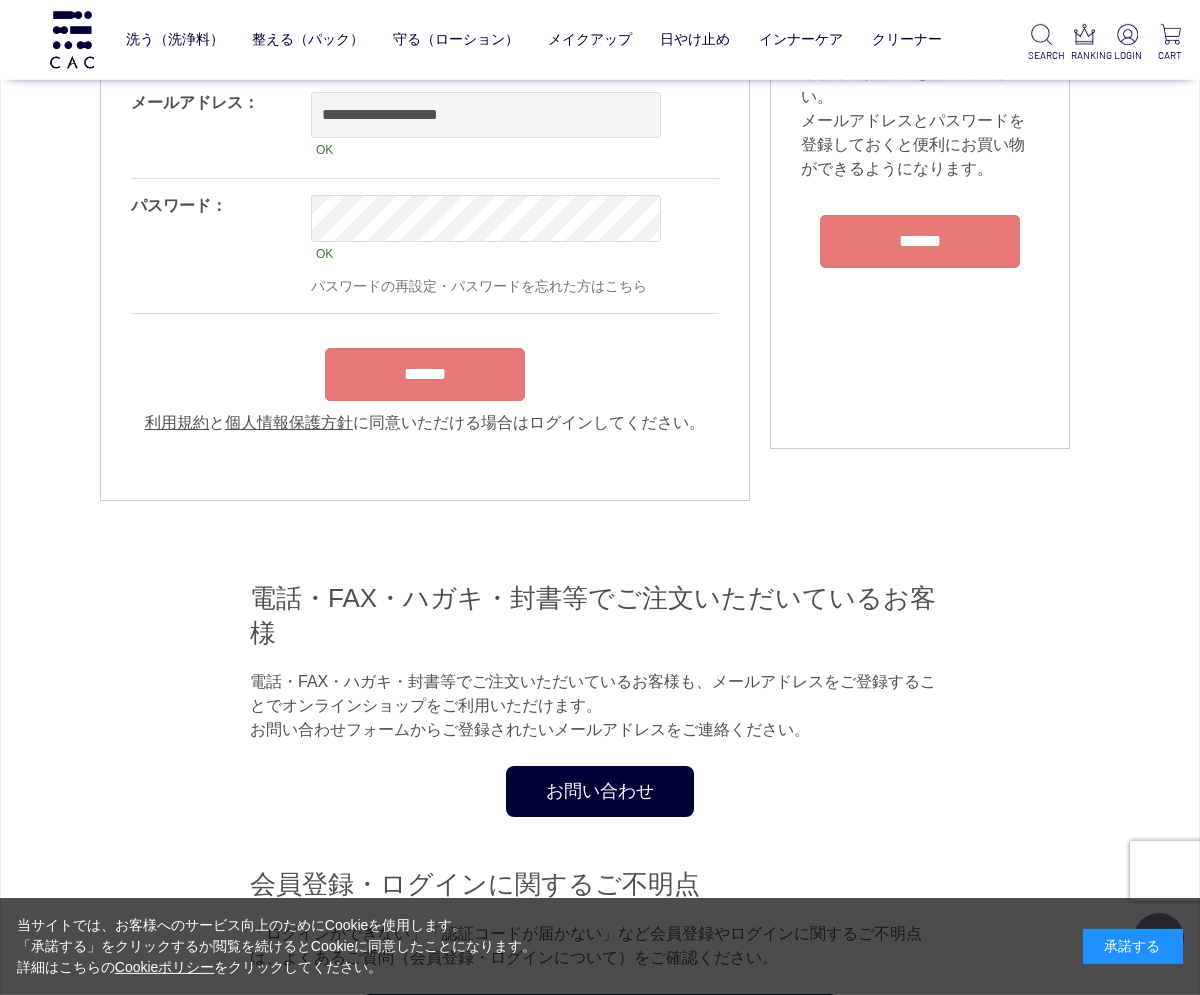 click on "******" at bounding box center [425, 374] 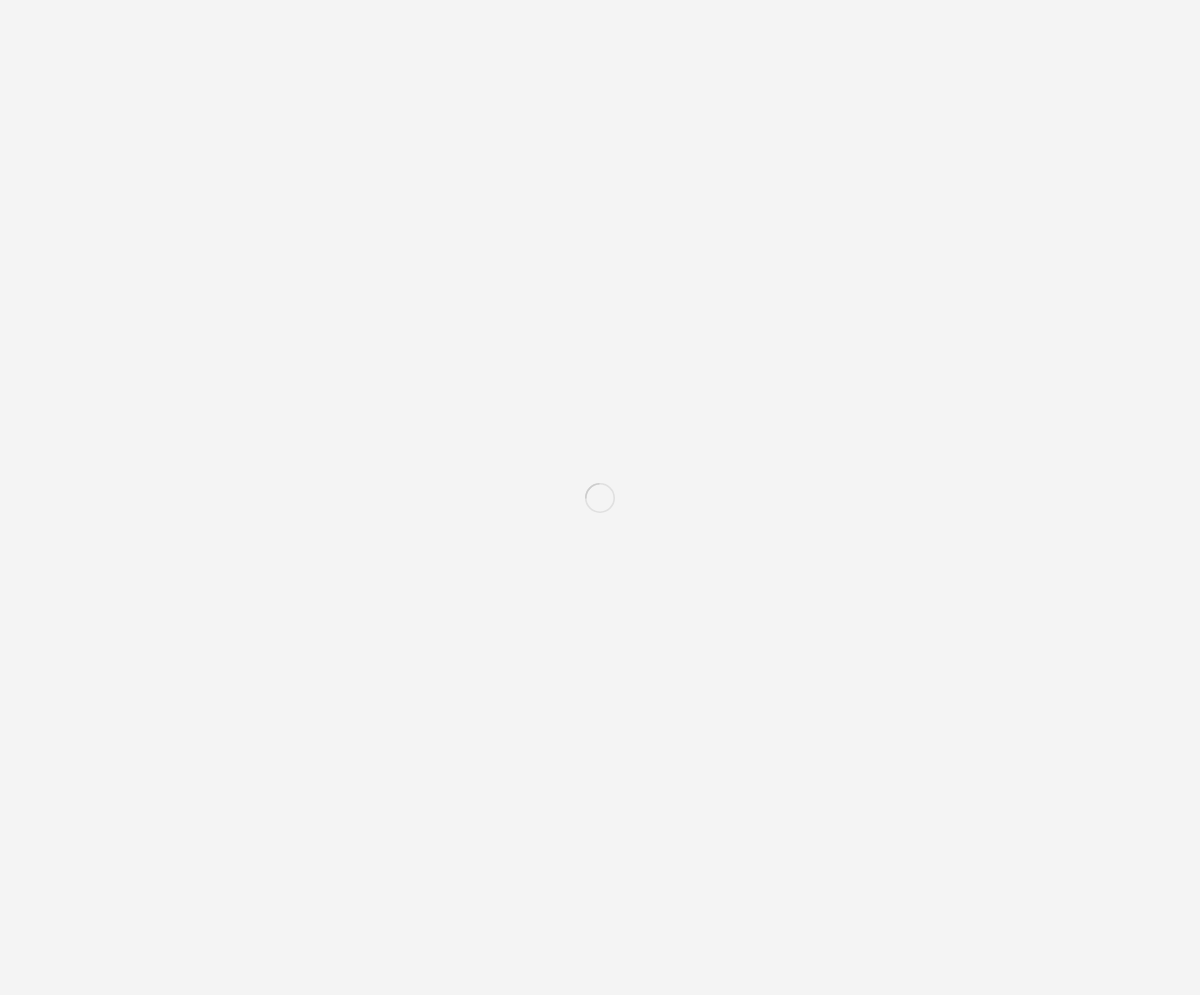 scroll, scrollTop: 0, scrollLeft: 0, axis: both 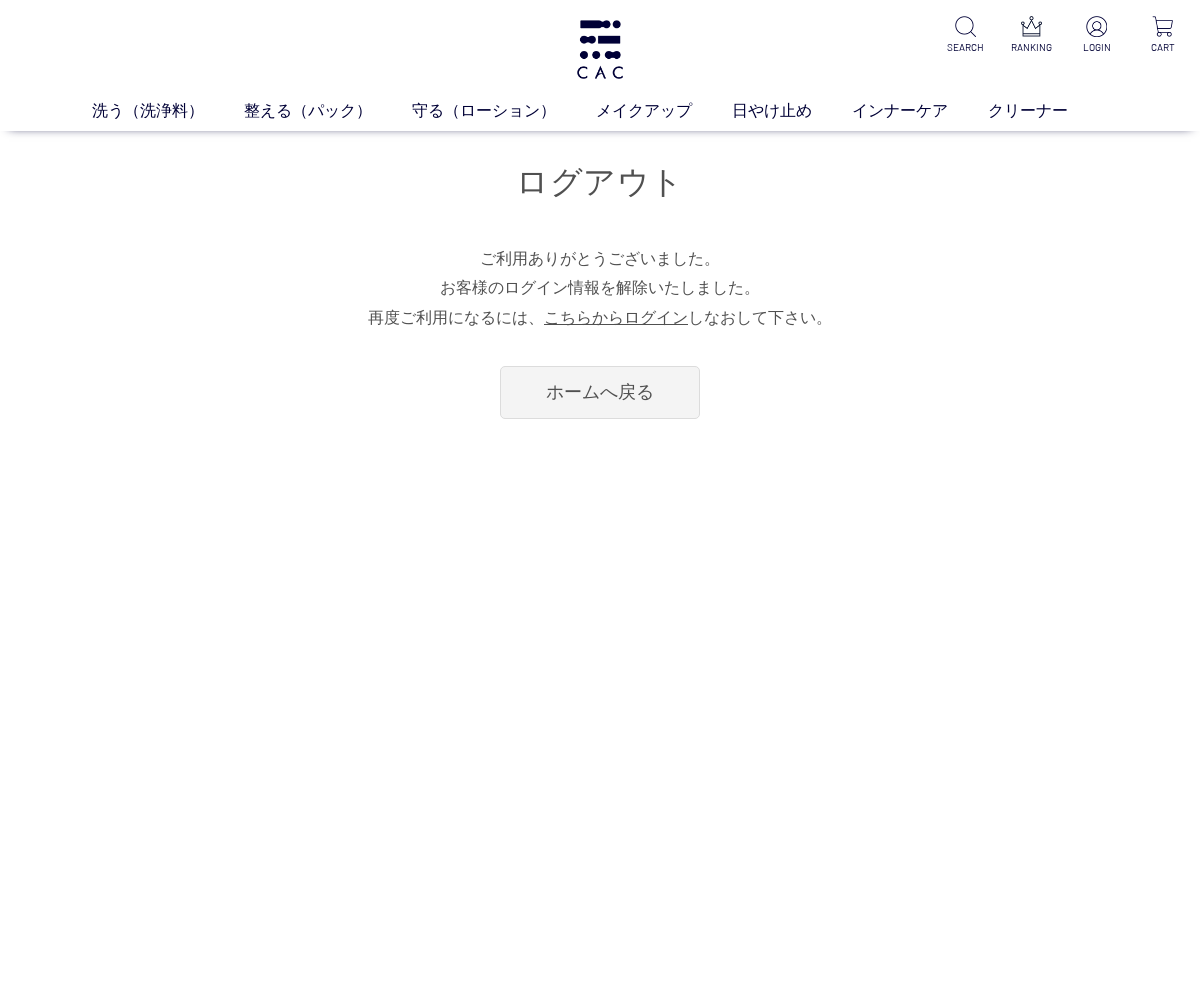 click on "ホームへ戻る" at bounding box center [600, 392] 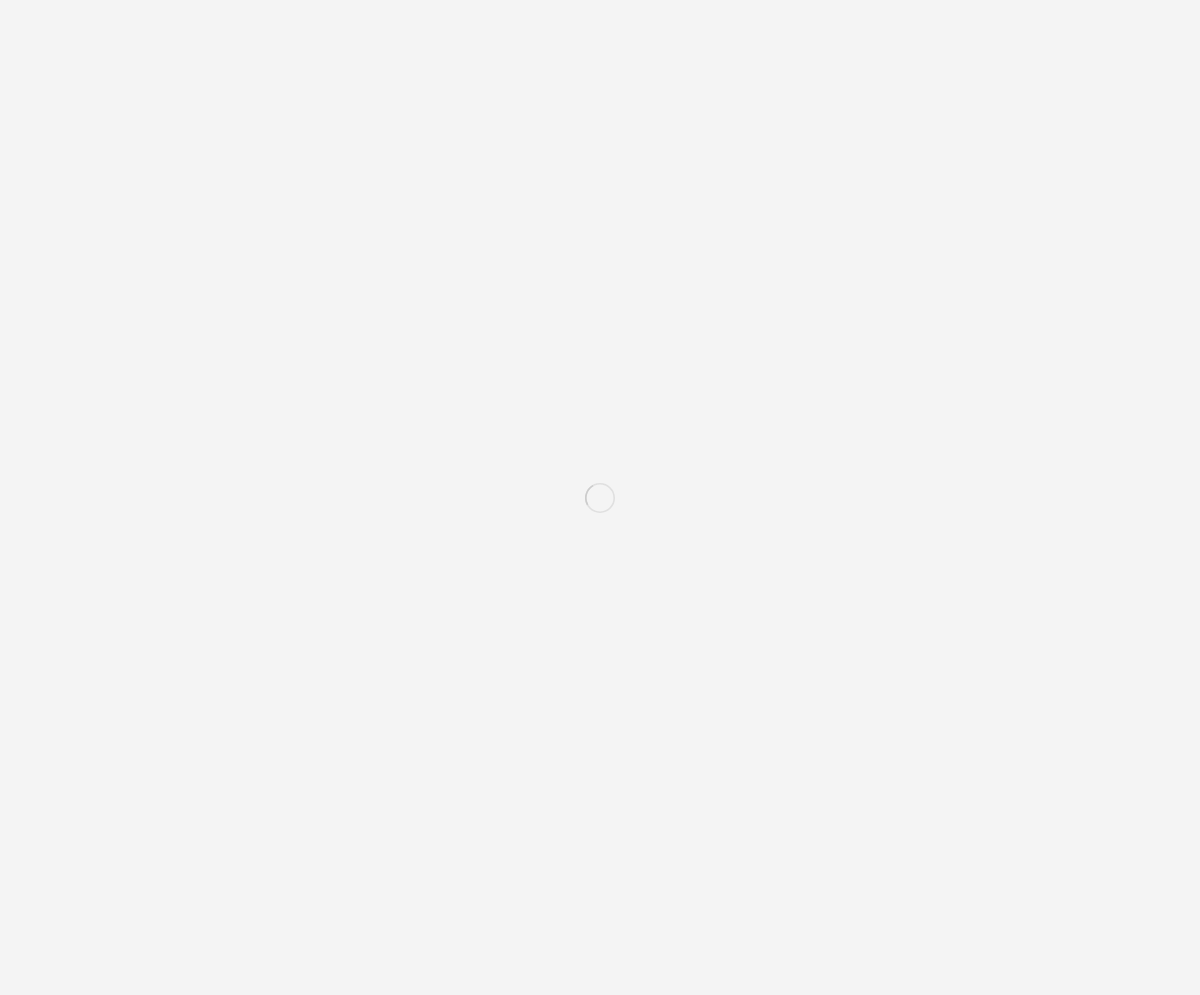 scroll, scrollTop: 0, scrollLeft: 0, axis: both 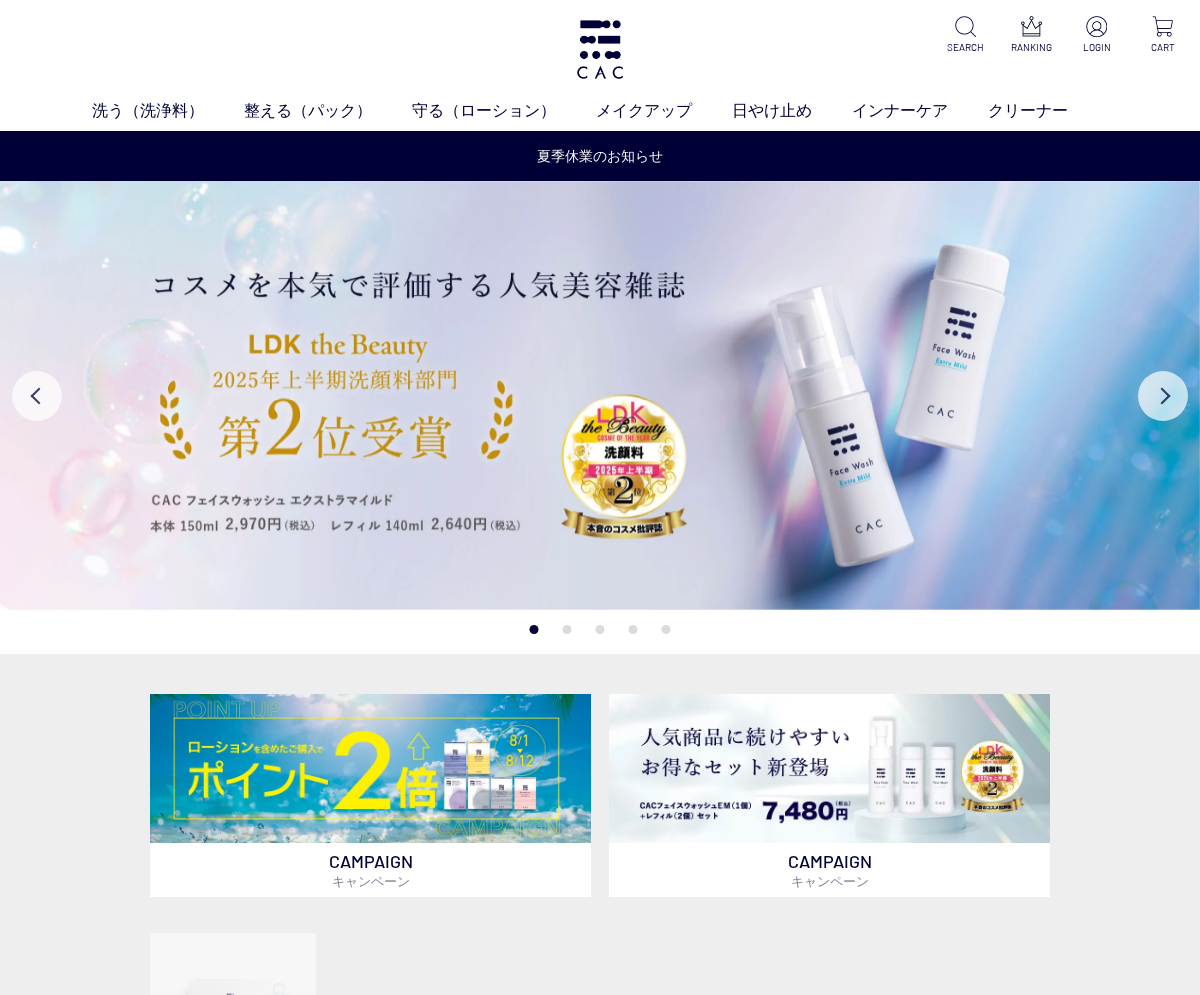 click at bounding box center [1096, 26] 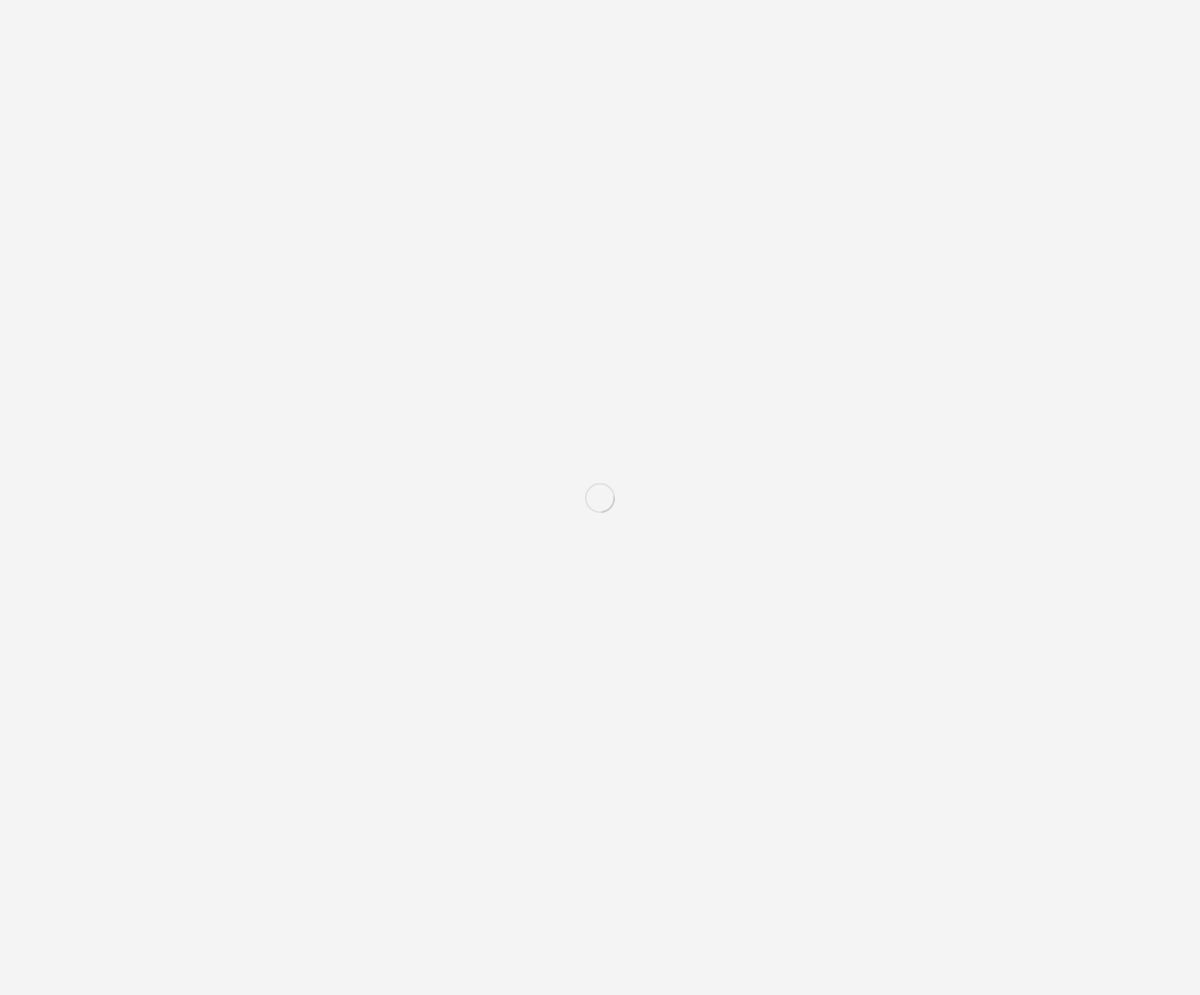 scroll, scrollTop: 172, scrollLeft: 0, axis: vertical 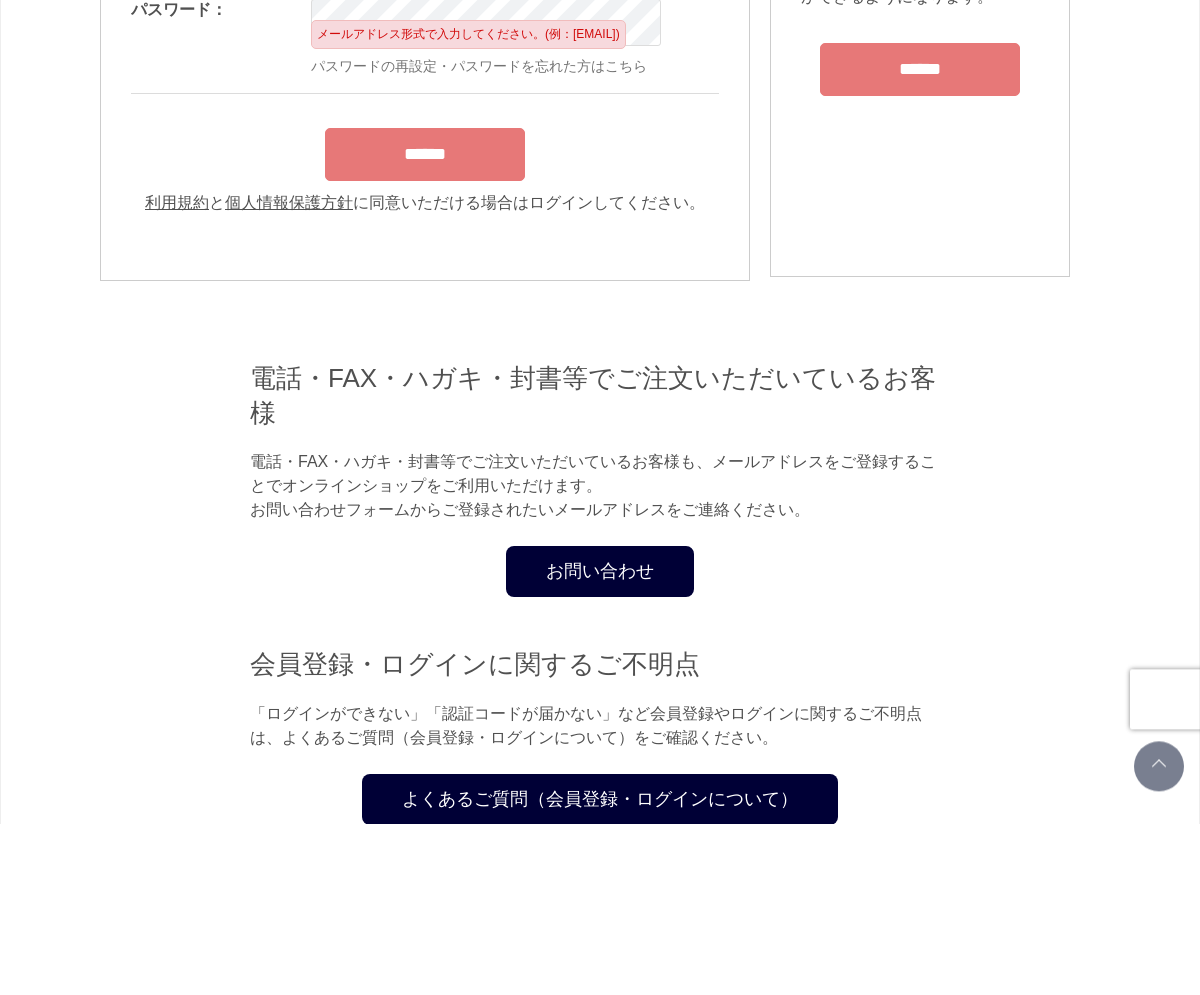 click at bounding box center [486, 115] 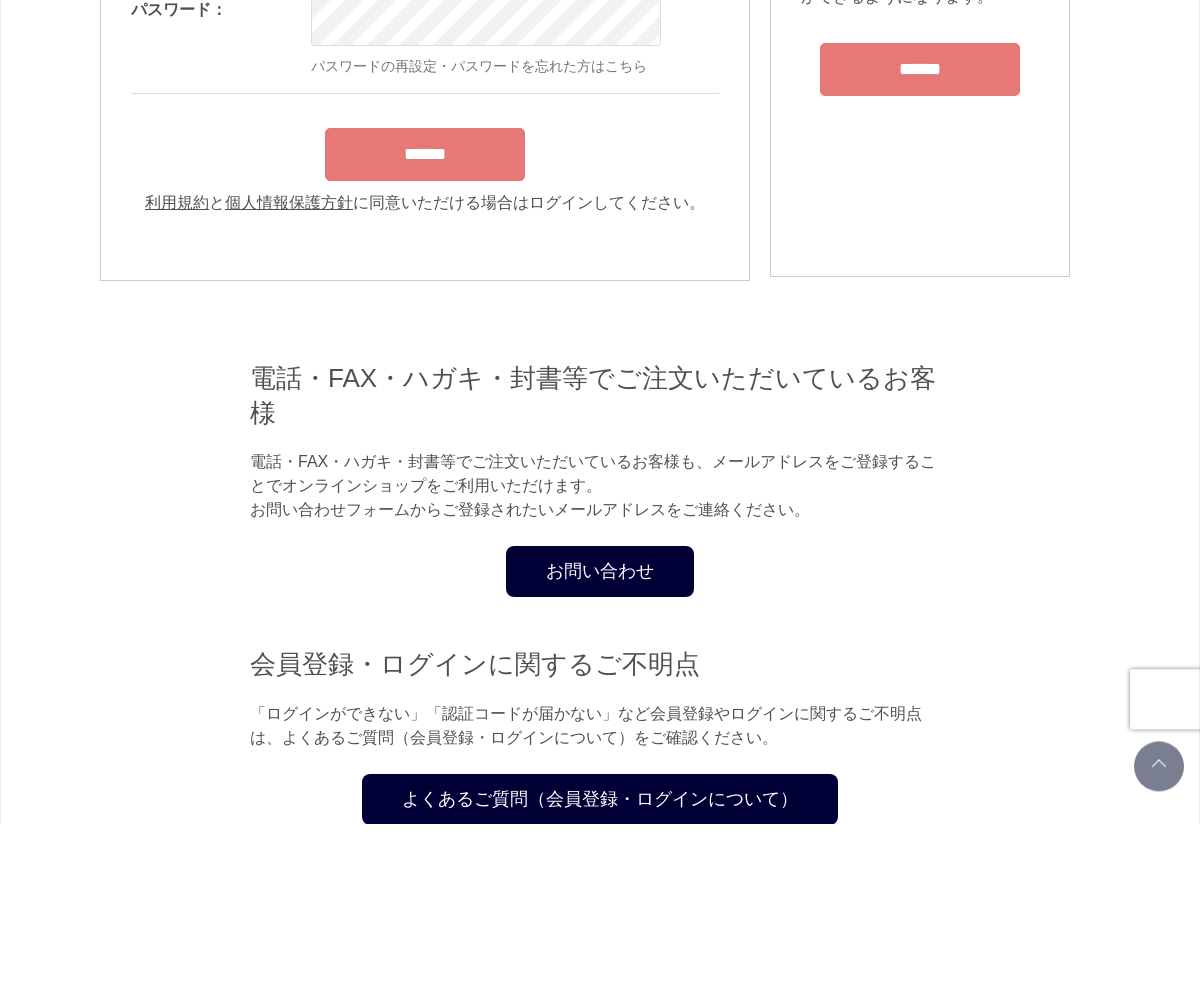 type on "**********" 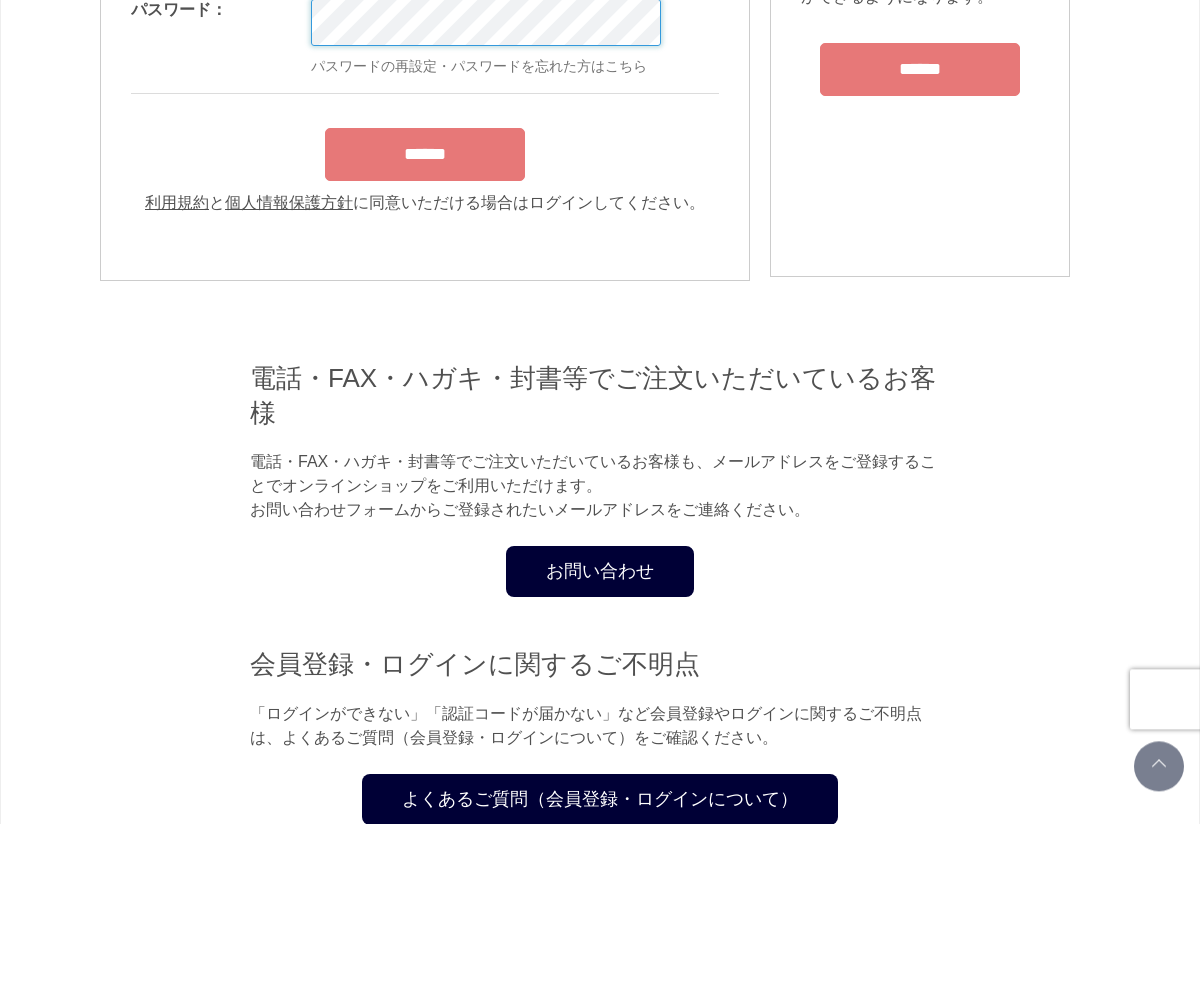 click on "洗う（洗浄料）
液体洗浄料
パウダー洗浄料
泡洗顔料
グッズ
整える（パック）
フェイスパック
ヘアパック
守る（ローション）
保湿化粧水
柔軟化粧水
美容液
ジェル
メイクアップ
ベース
アイ
フェイスカラー
リップ
日やけ止め
インナーケア
クリーナー
SEARCH
RANKING
LOGIN
CART
ログイン
会員のお客様
OK OK" at bounding box center [600, 1534] 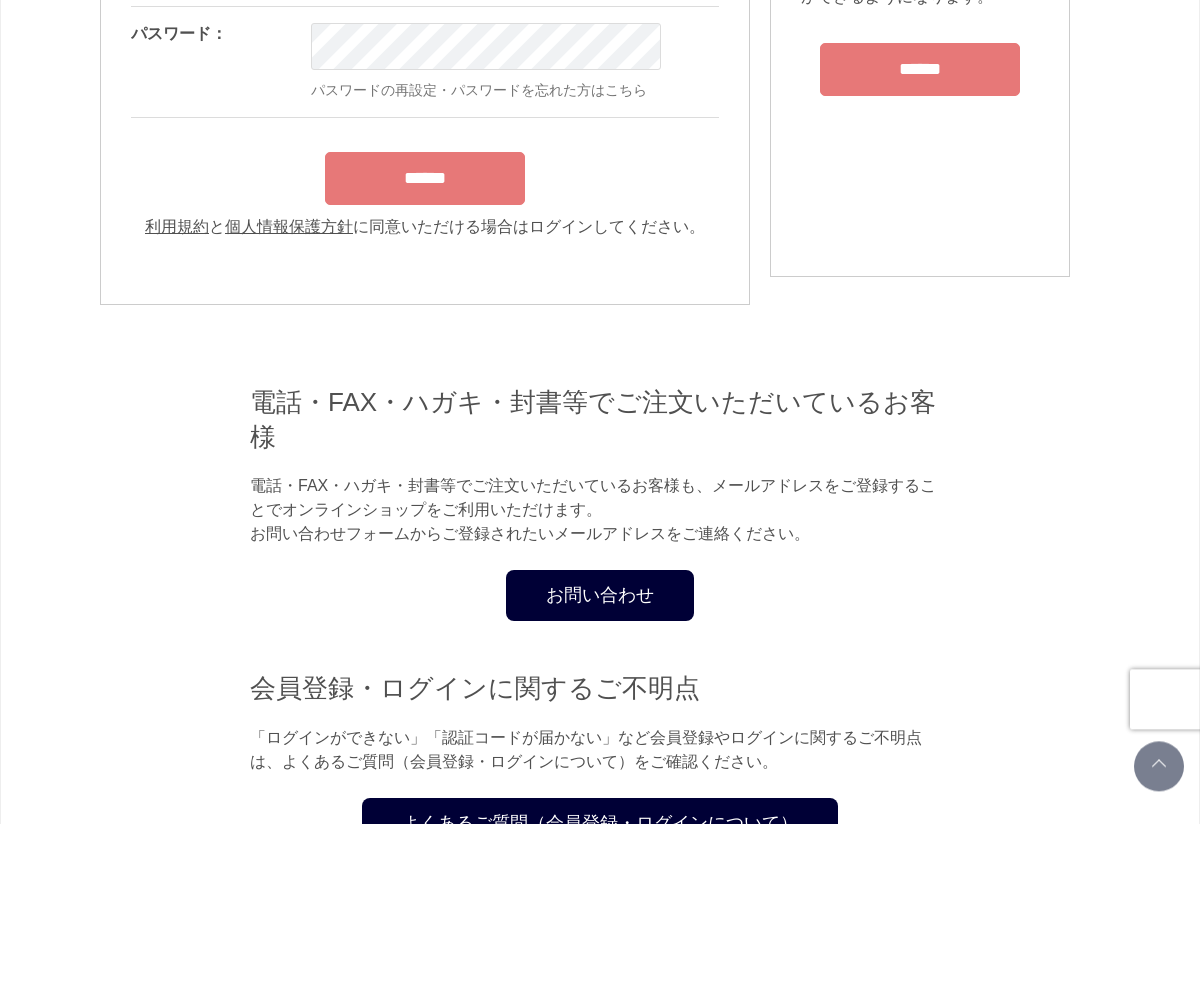 click on "******" at bounding box center (425, 345) 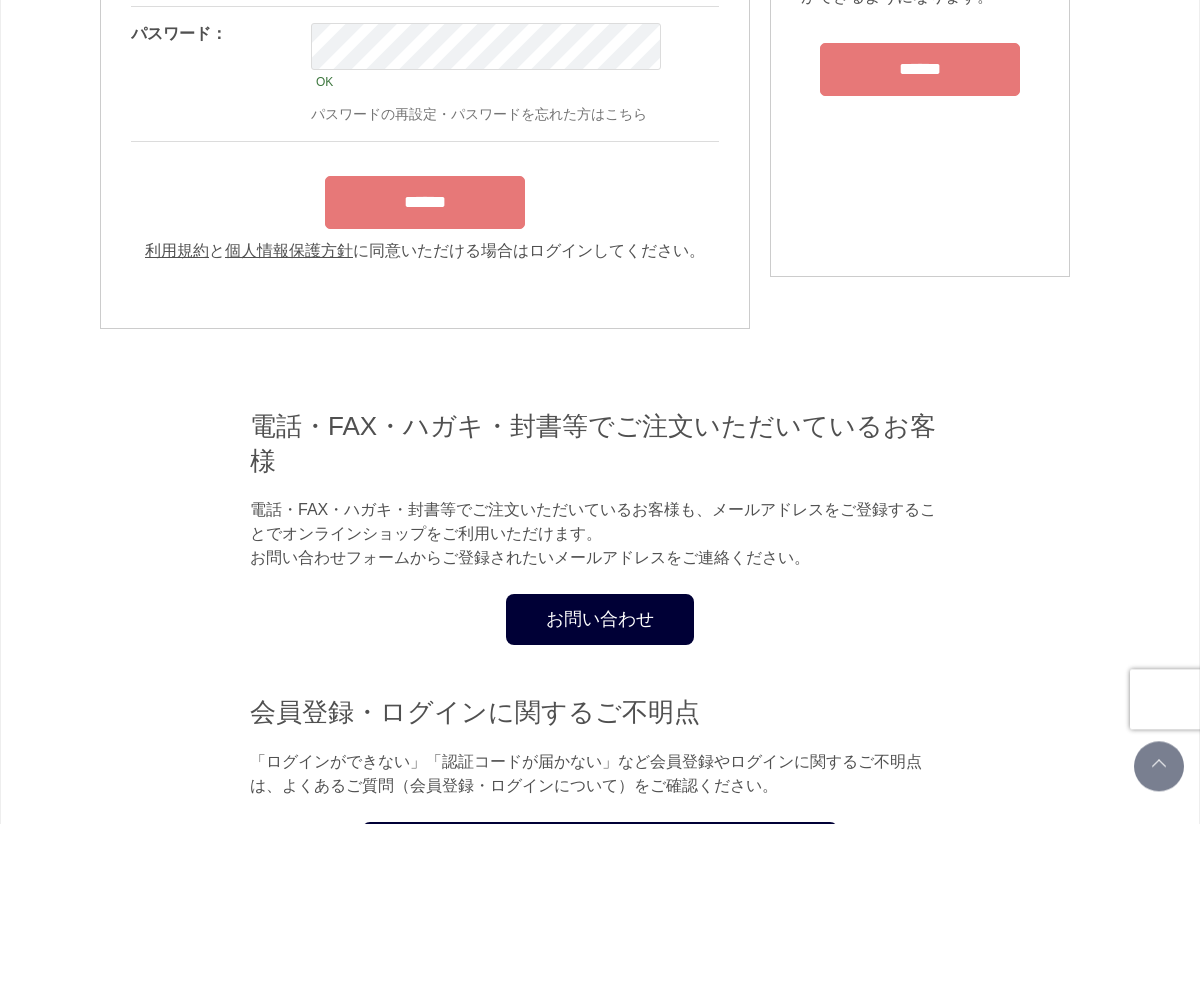 scroll, scrollTop: 172, scrollLeft: 0, axis: vertical 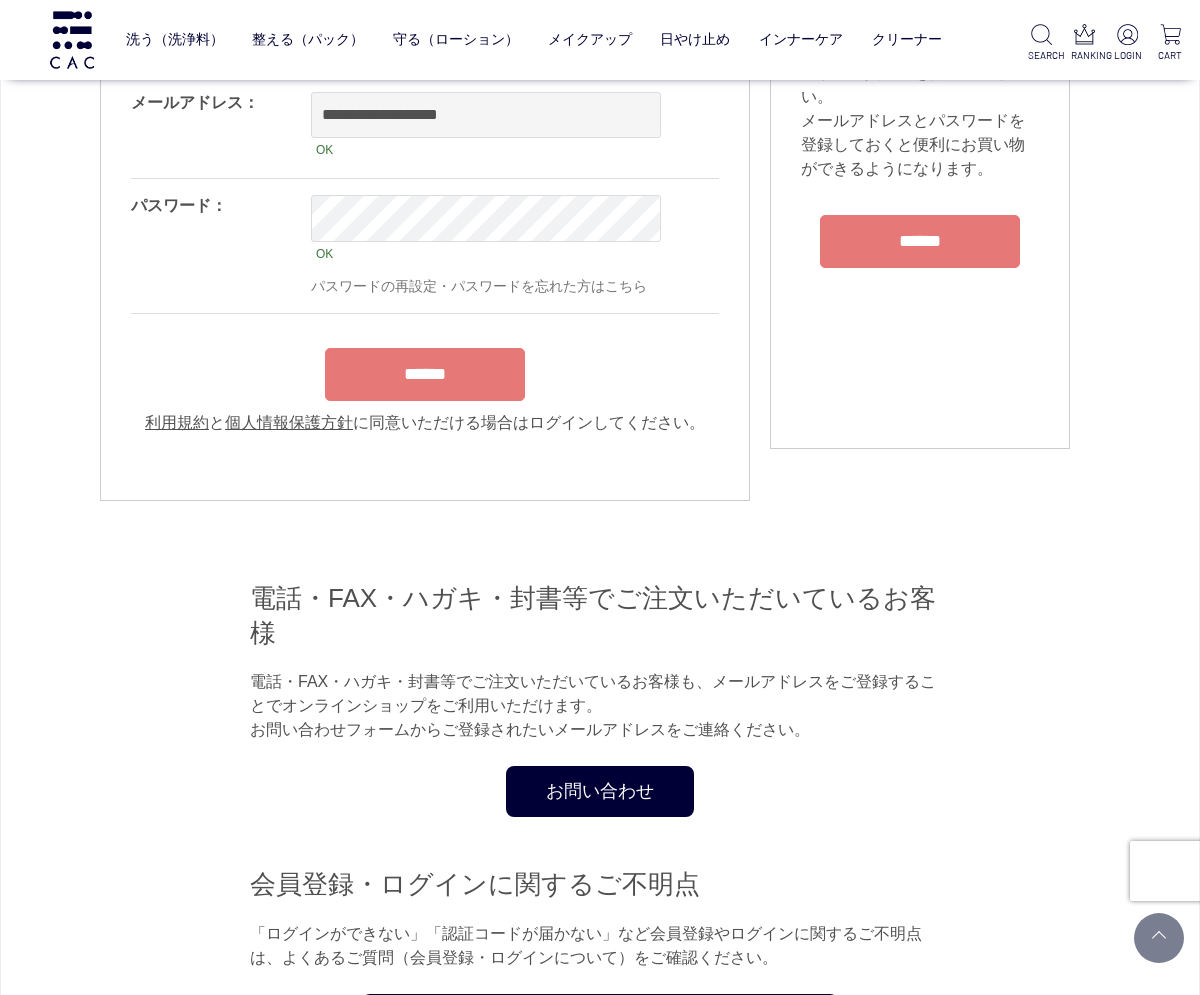click on "******" at bounding box center (425, 374) 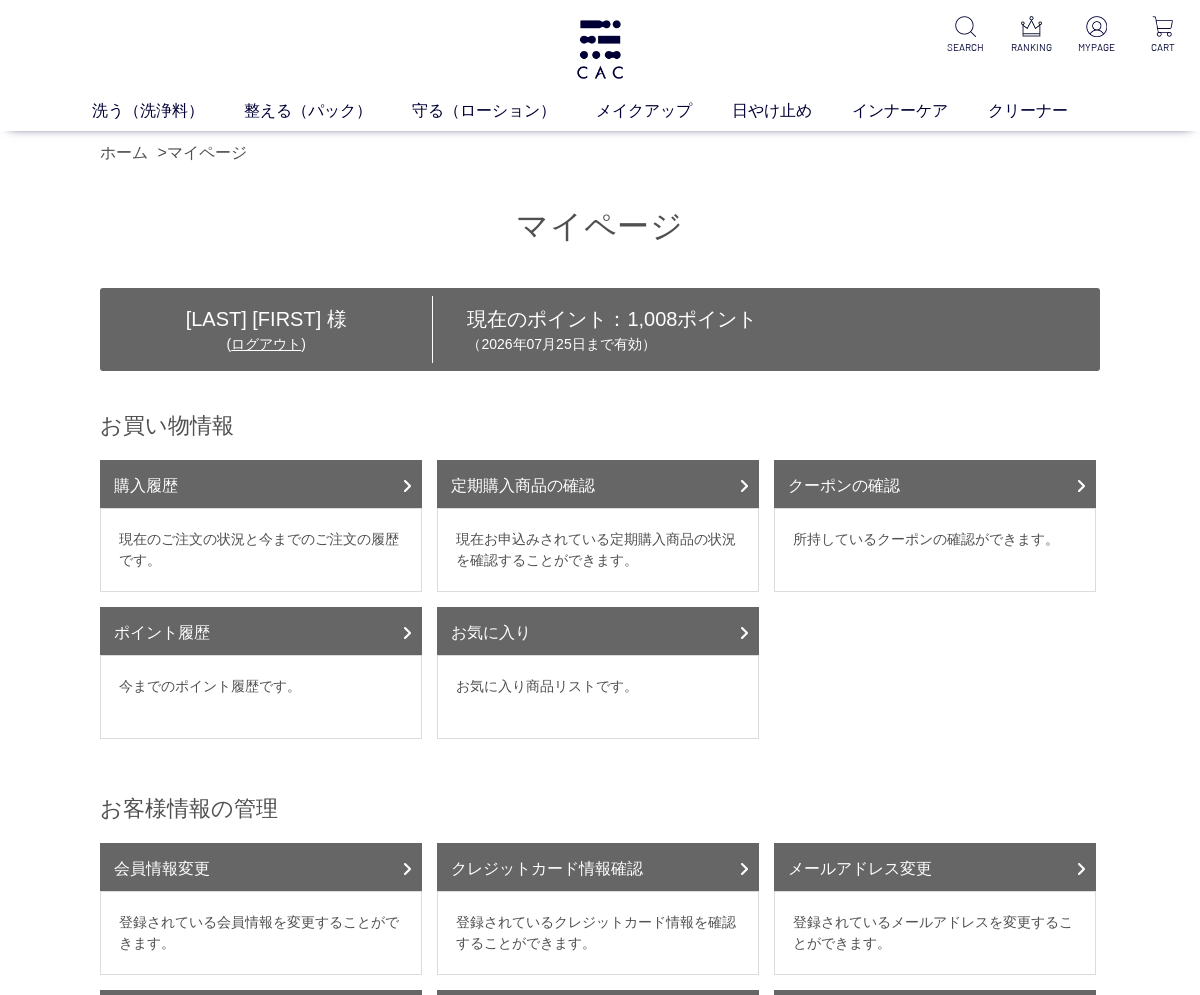 scroll, scrollTop: 0, scrollLeft: 0, axis: both 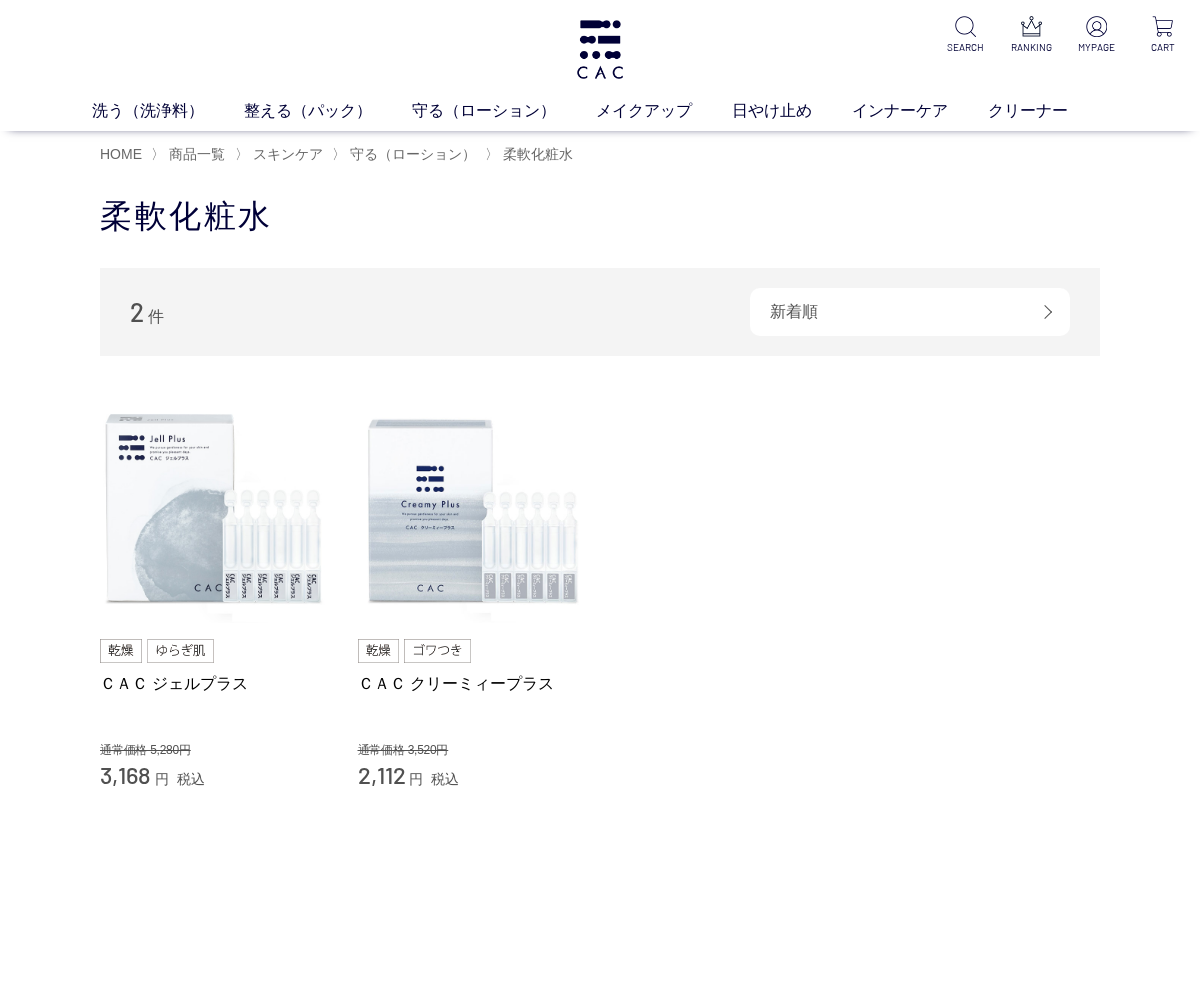 click at bounding box center (472, 510) 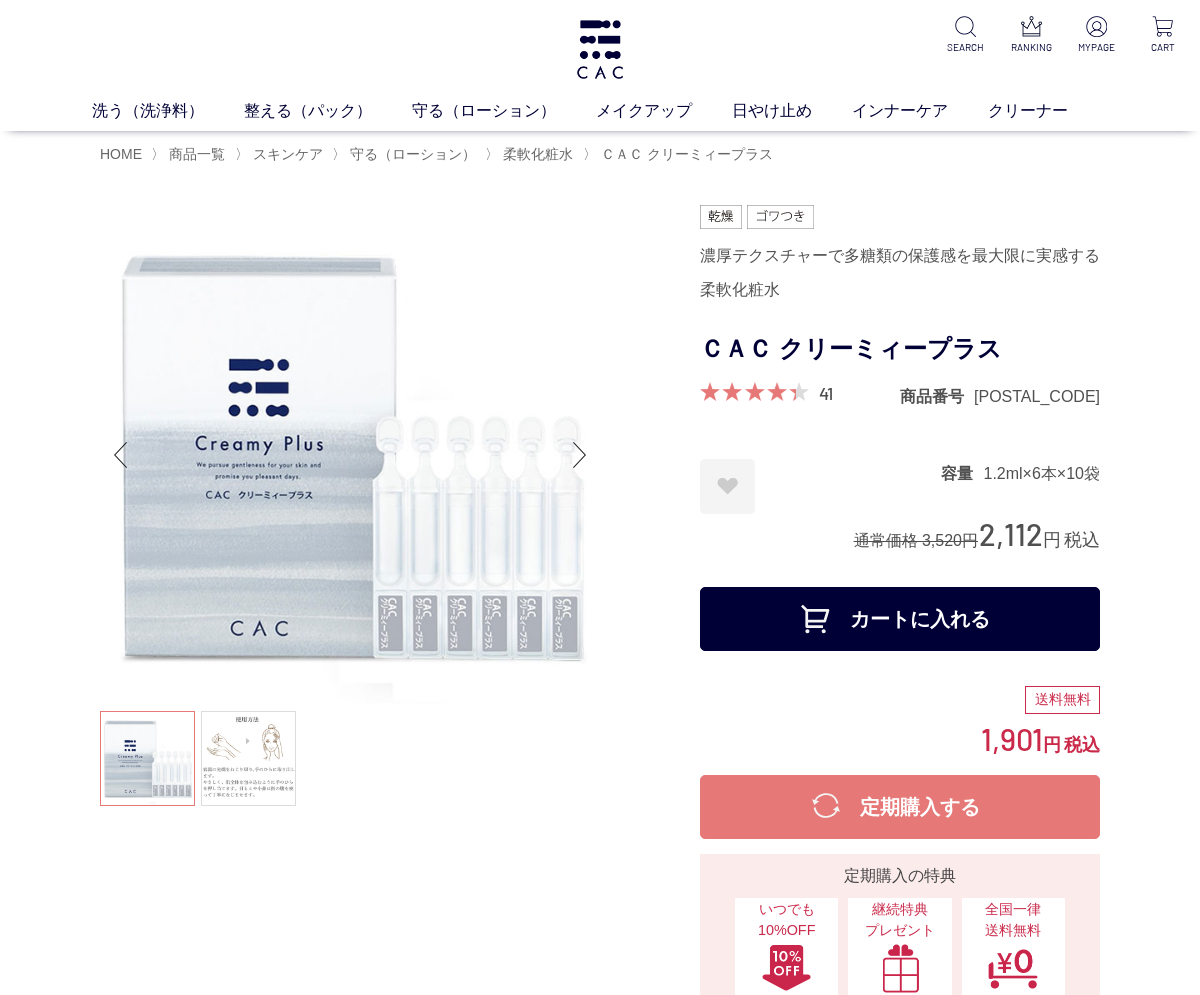 scroll, scrollTop: 0, scrollLeft: 0, axis: both 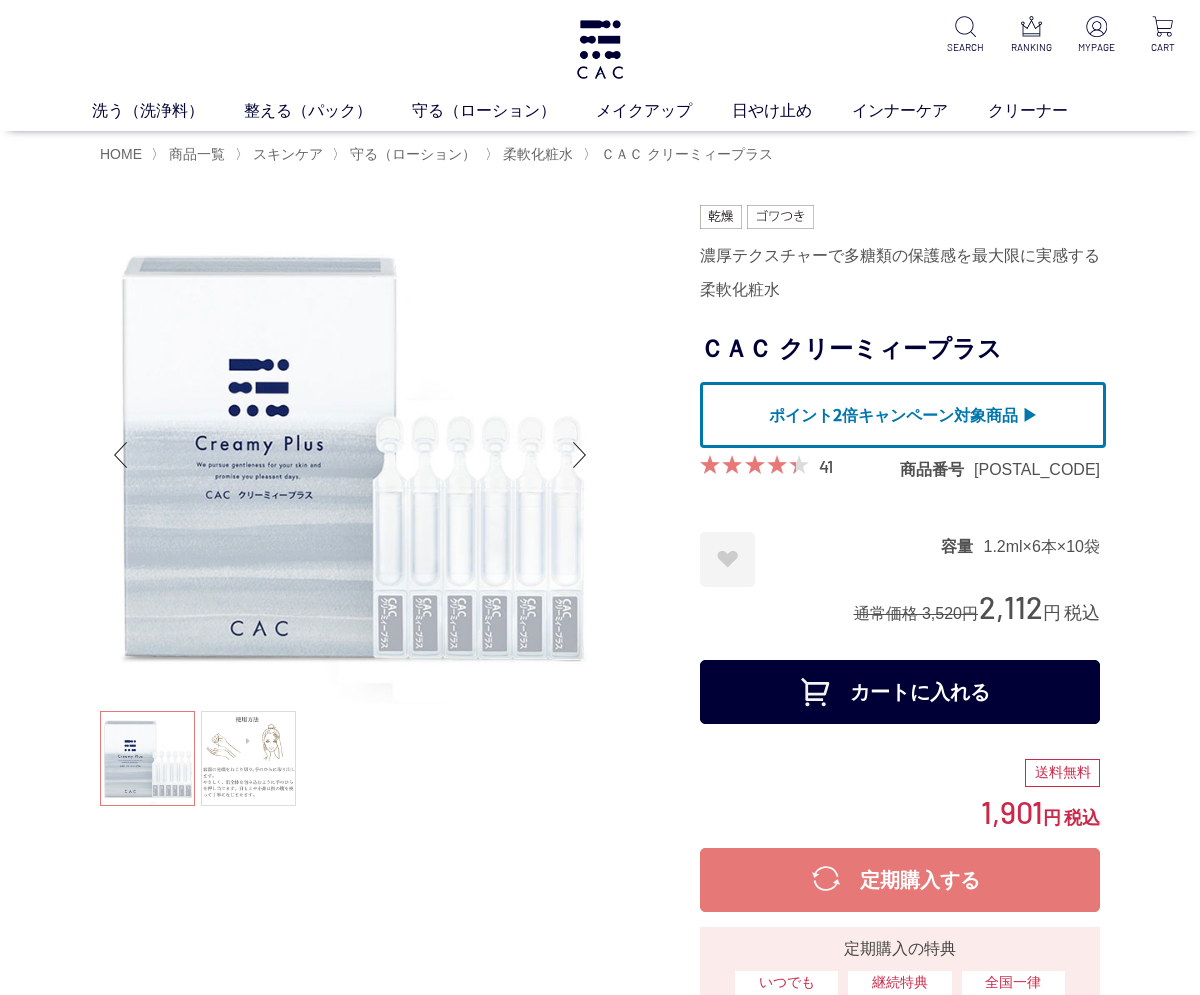 click on "41" at bounding box center [826, 466] 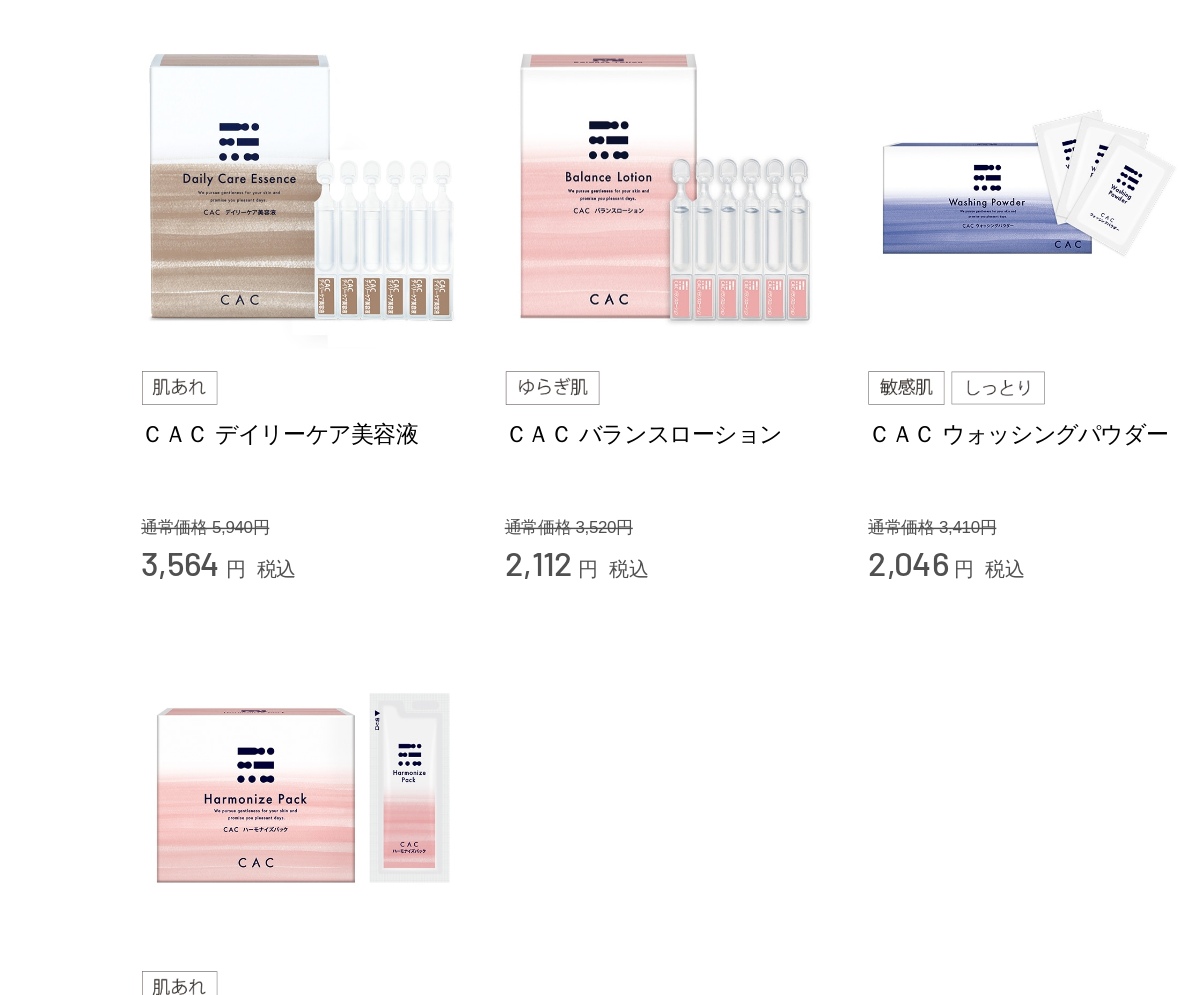 scroll, scrollTop: 13402, scrollLeft: 0, axis: vertical 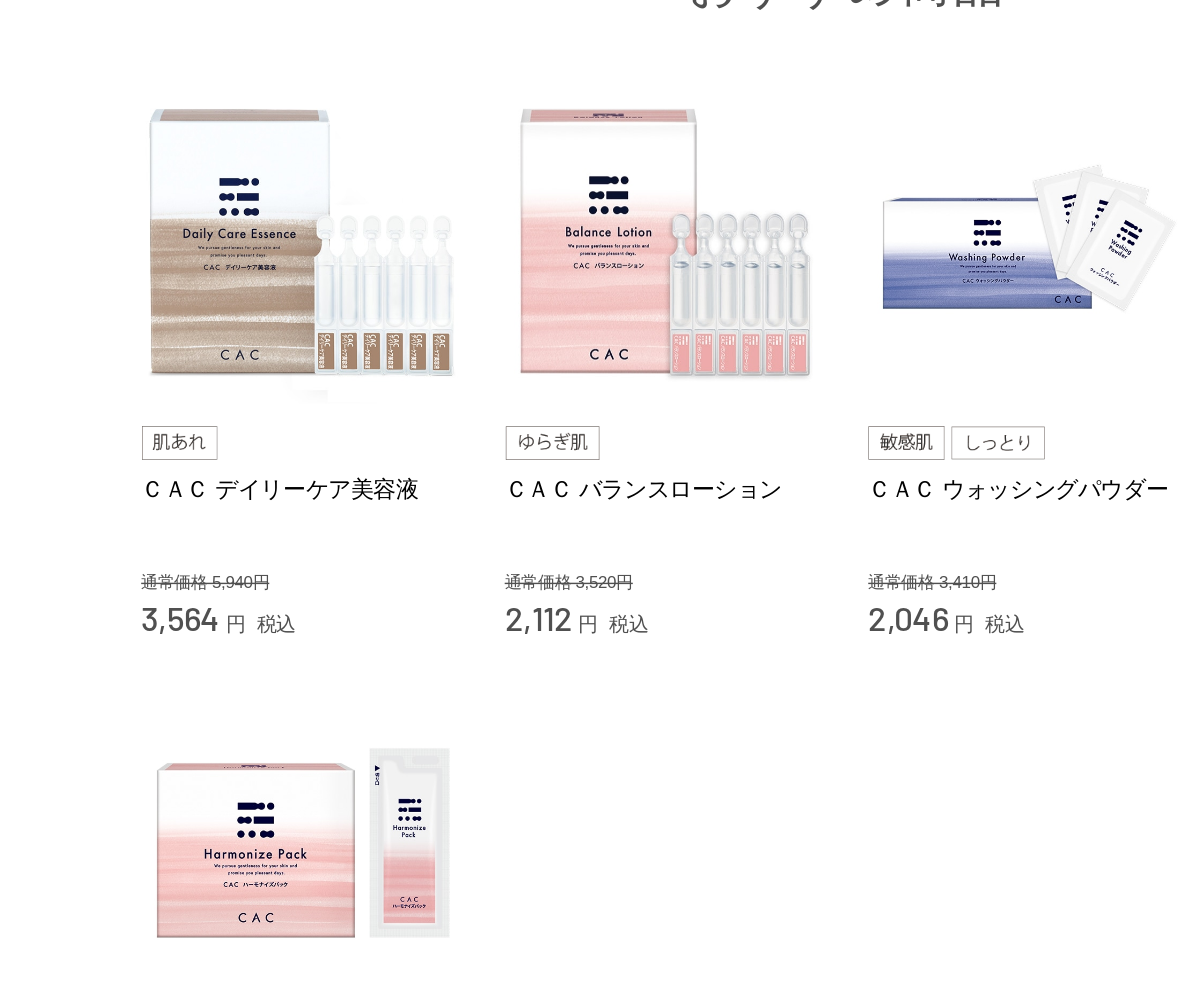 click at bounding box center (214, 358) 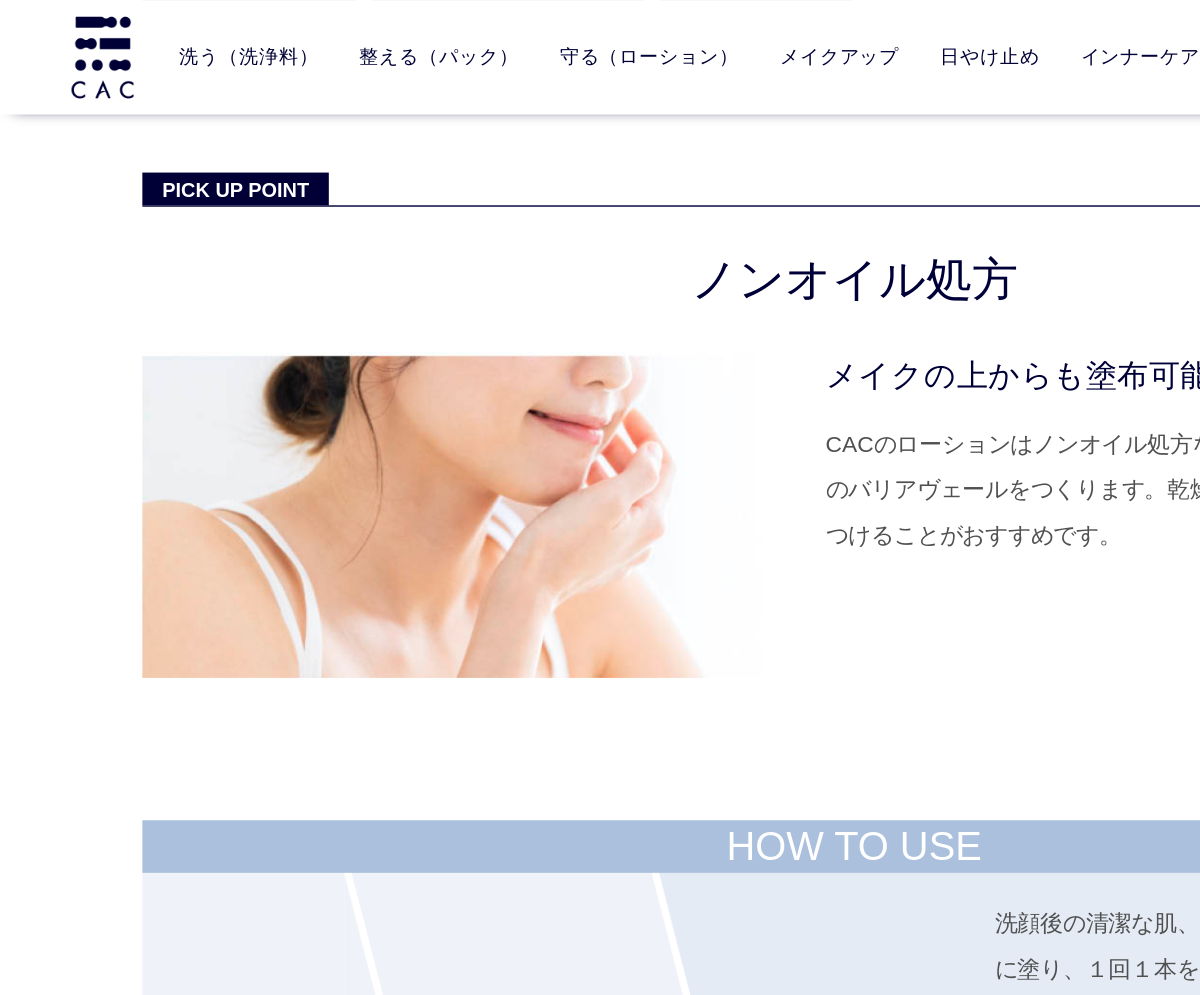 scroll, scrollTop: 7439, scrollLeft: 0, axis: vertical 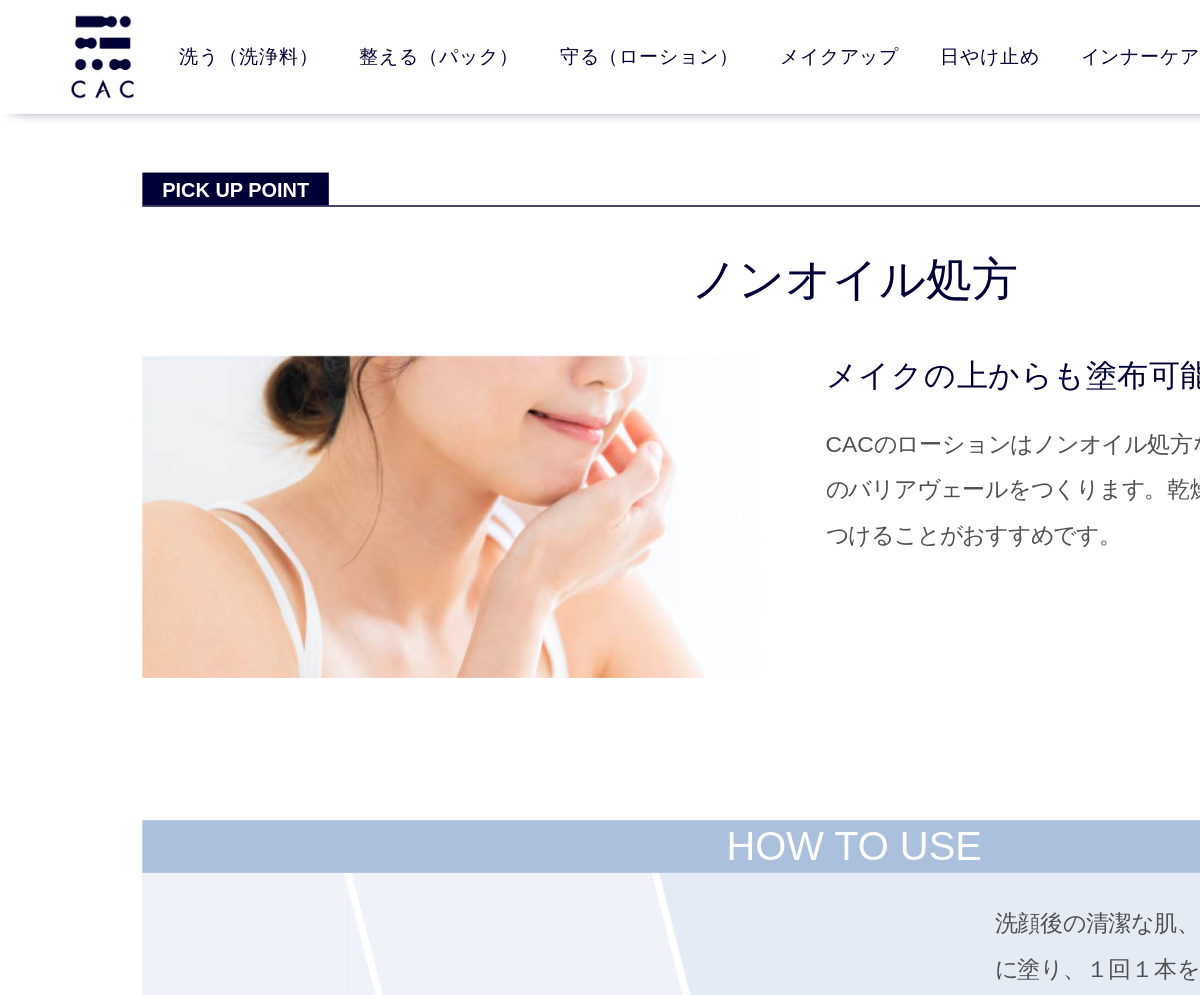 click on "保湿化粧水" at bounding box center [404, 81] 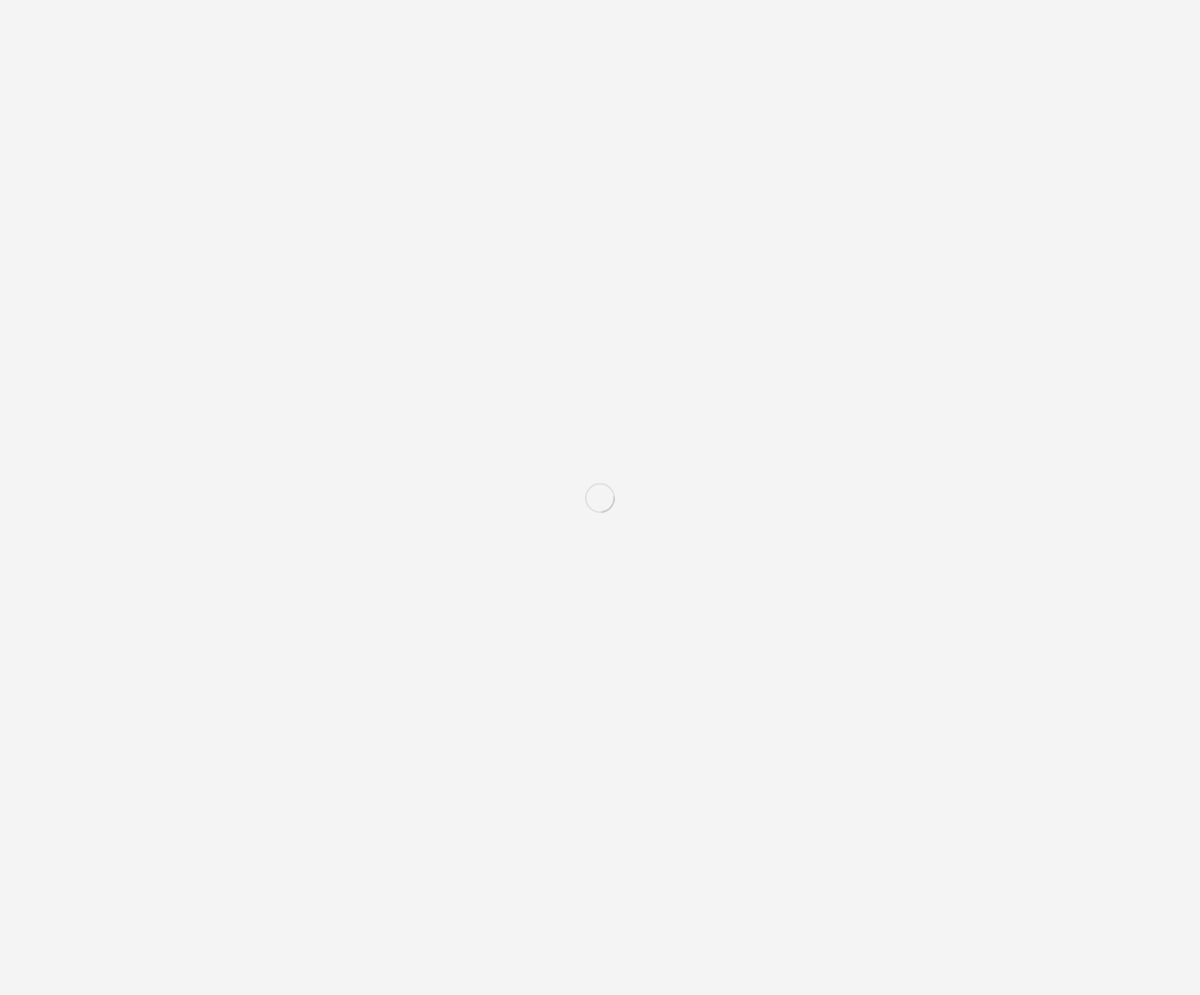 scroll, scrollTop: 0, scrollLeft: 0, axis: both 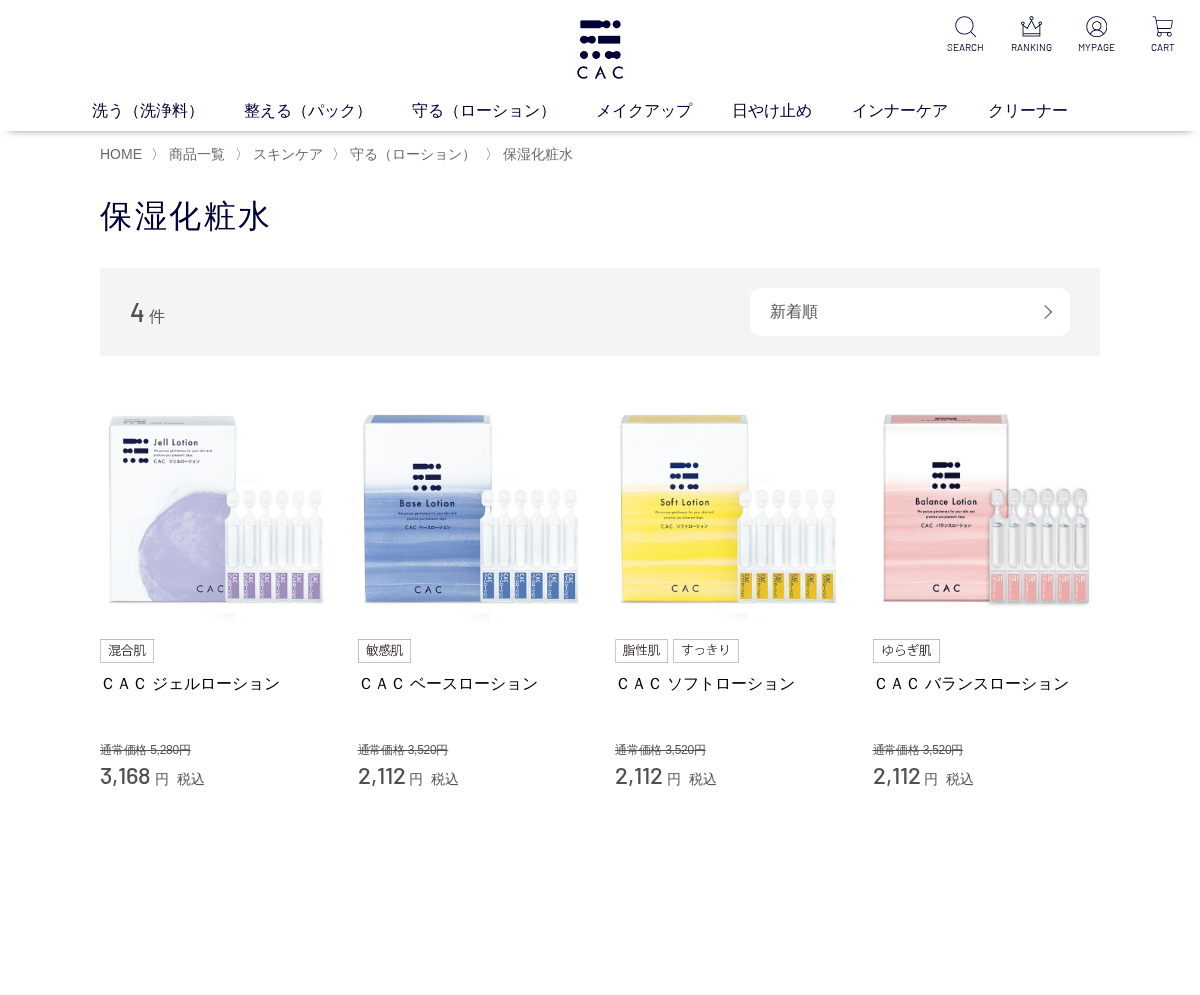 click at bounding box center [729, 510] 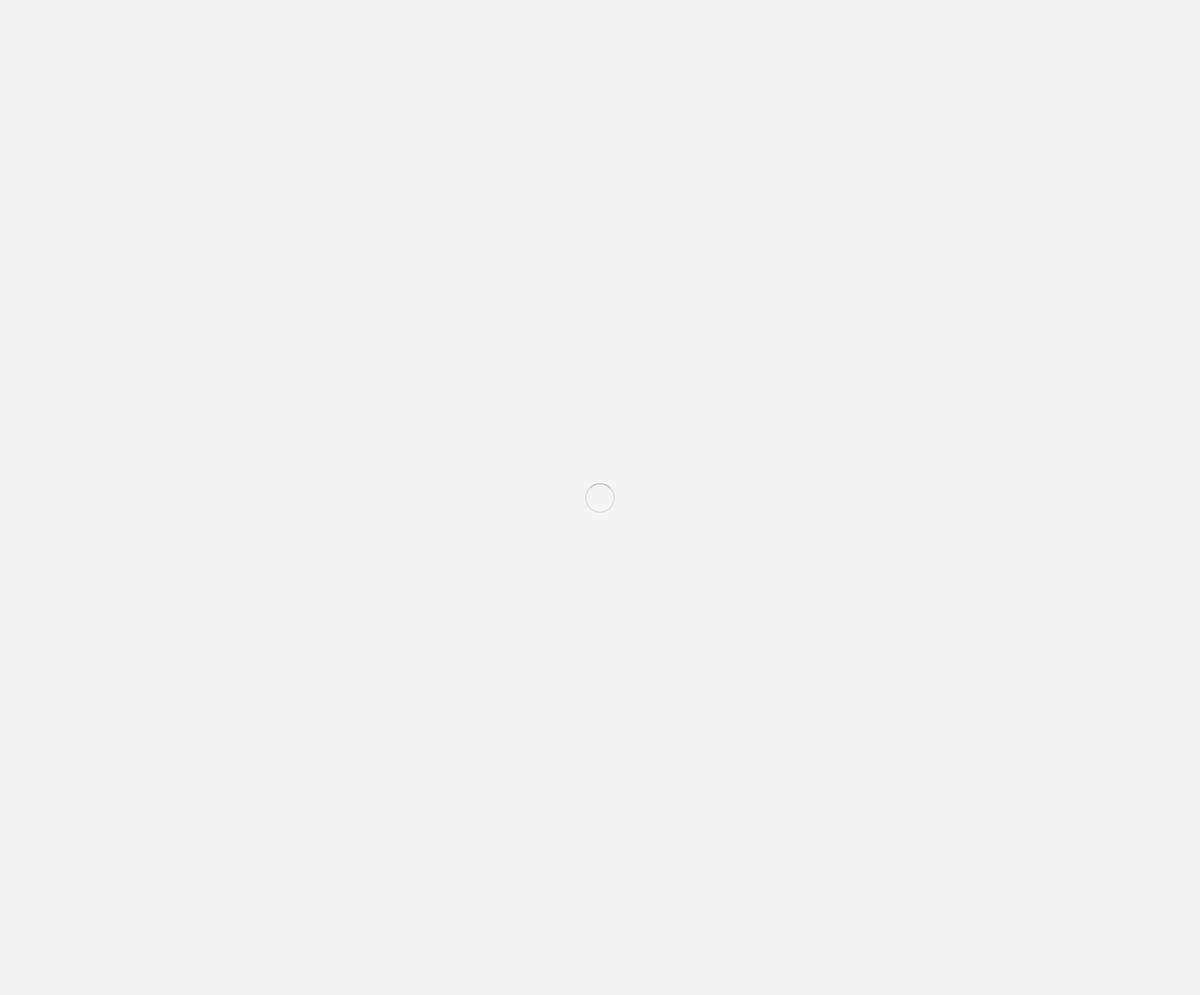 scroll, scrollTop: 0, scrollLeft: 0, axis: both 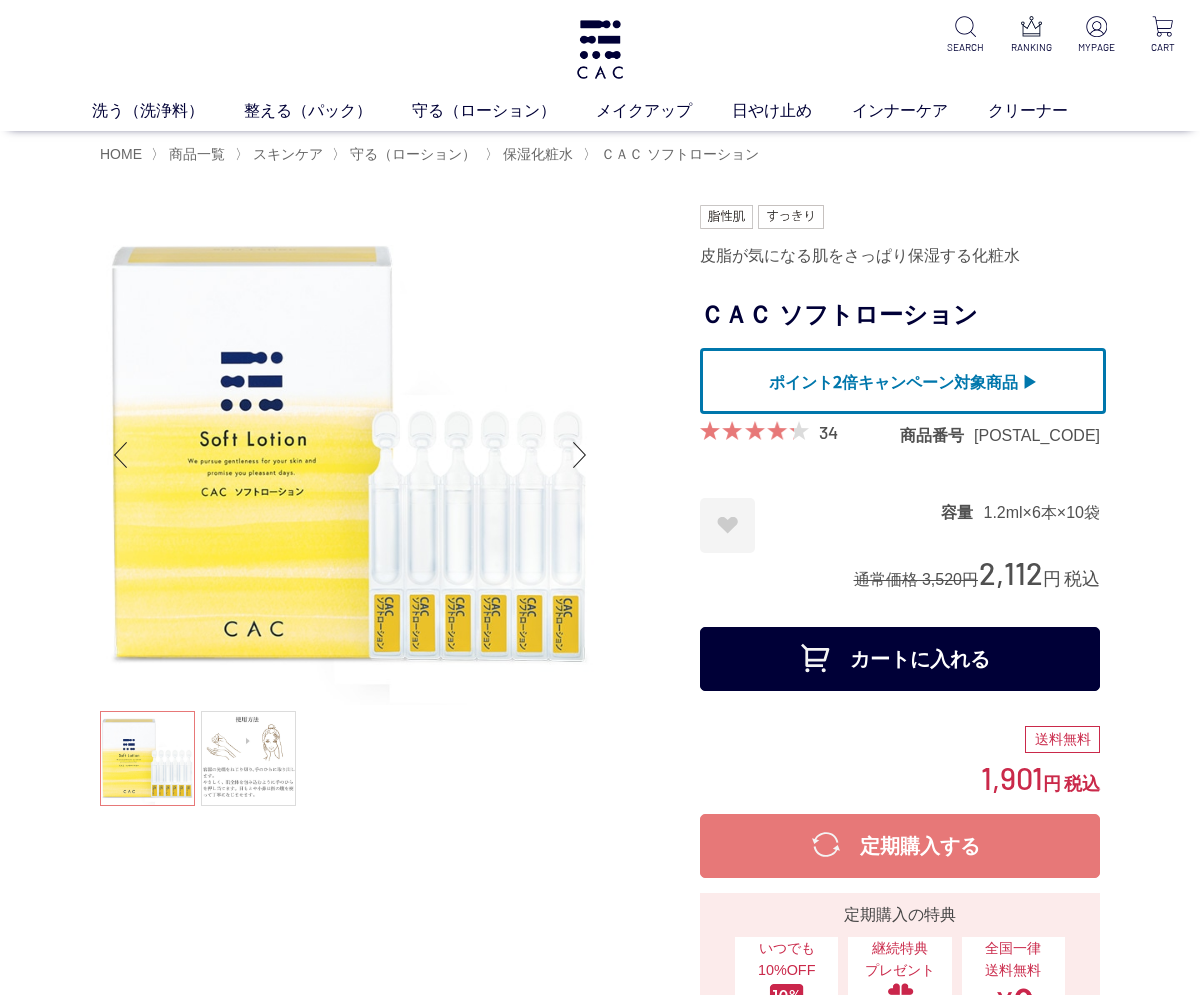 click on "34" at bounding box center (828, 432) 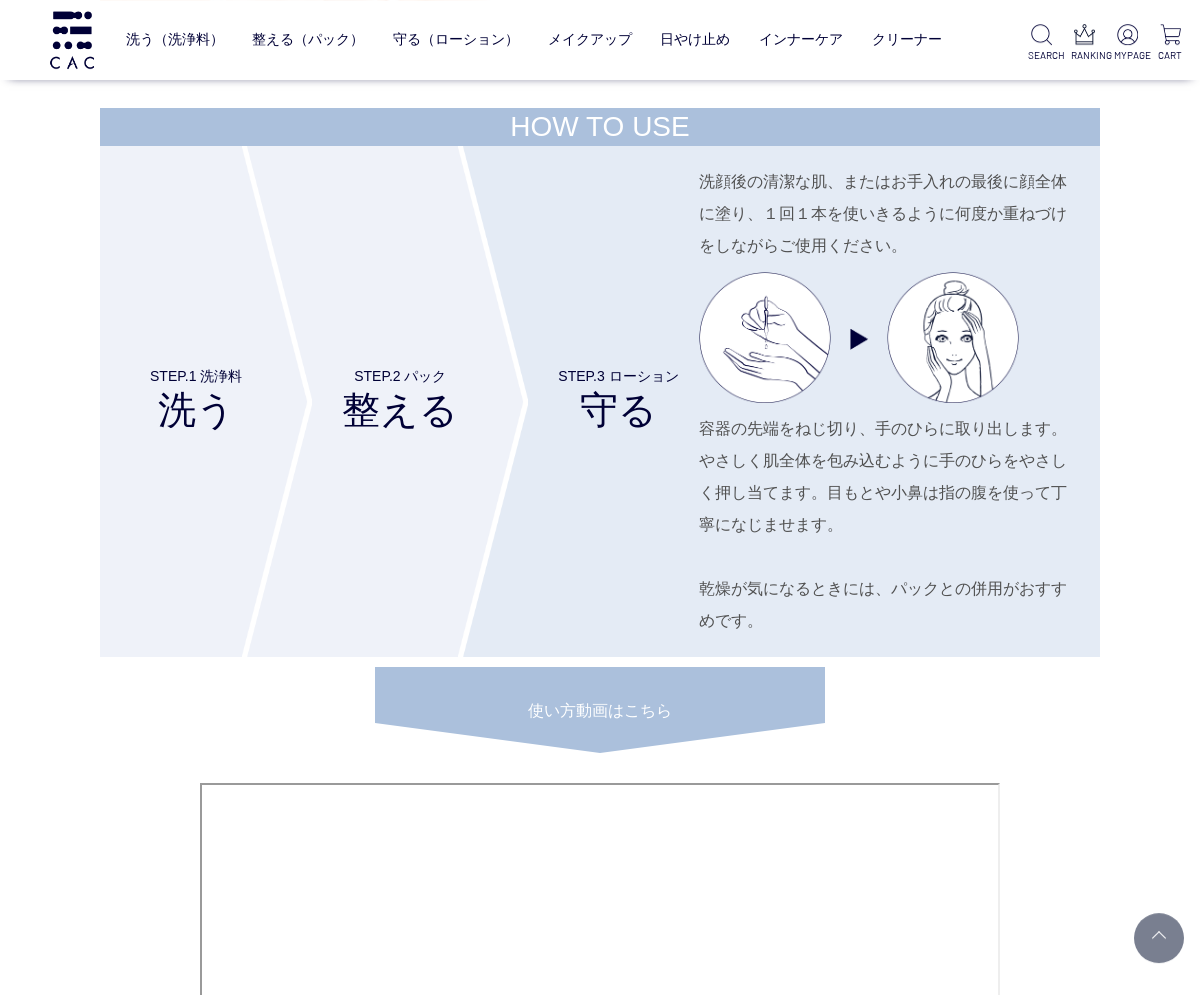 scroll, scrollTop: 7825, scrollLeft: 0, axis: vertical 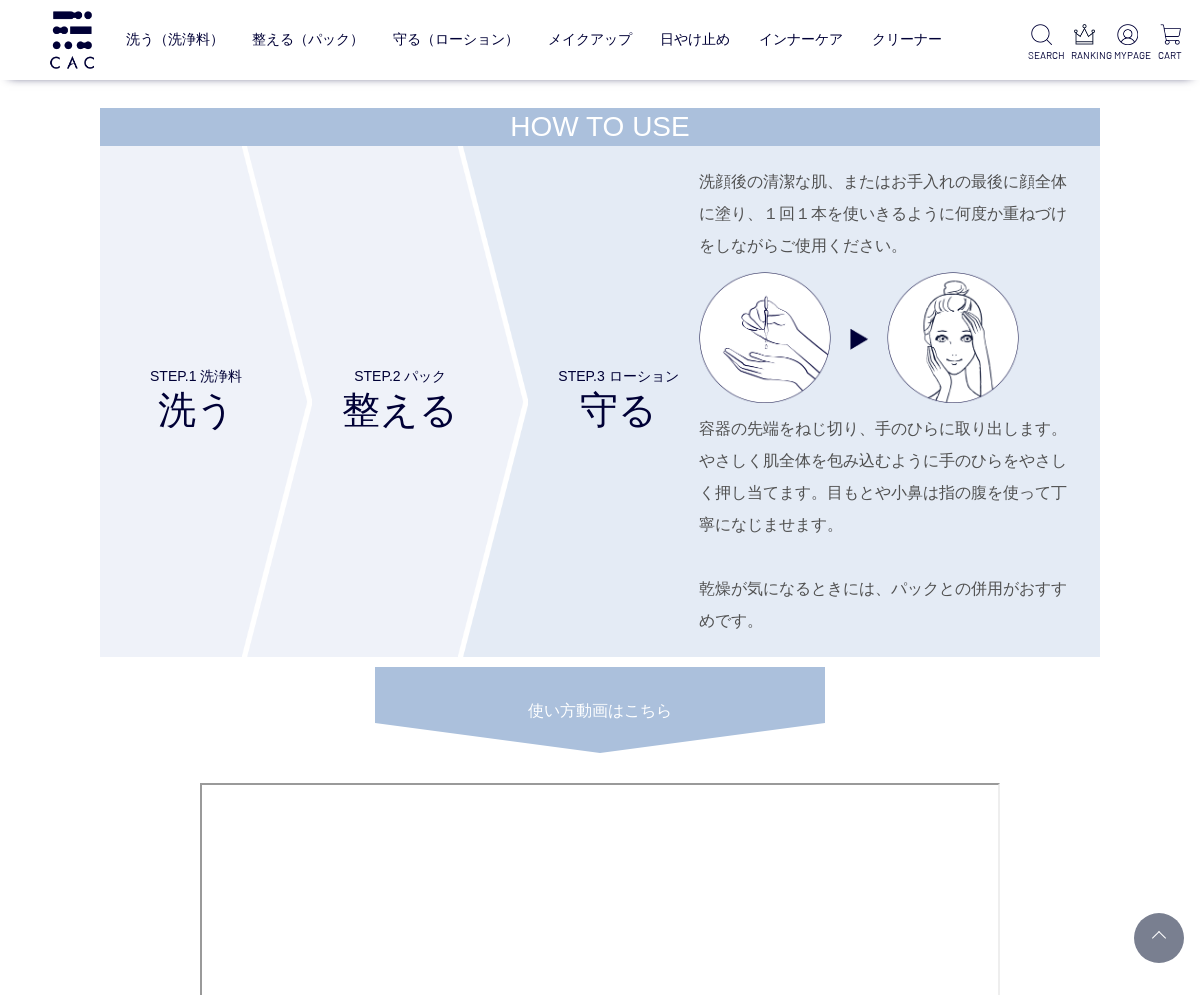 click on "柔軟化粧水" at bounding box center (509, 81) 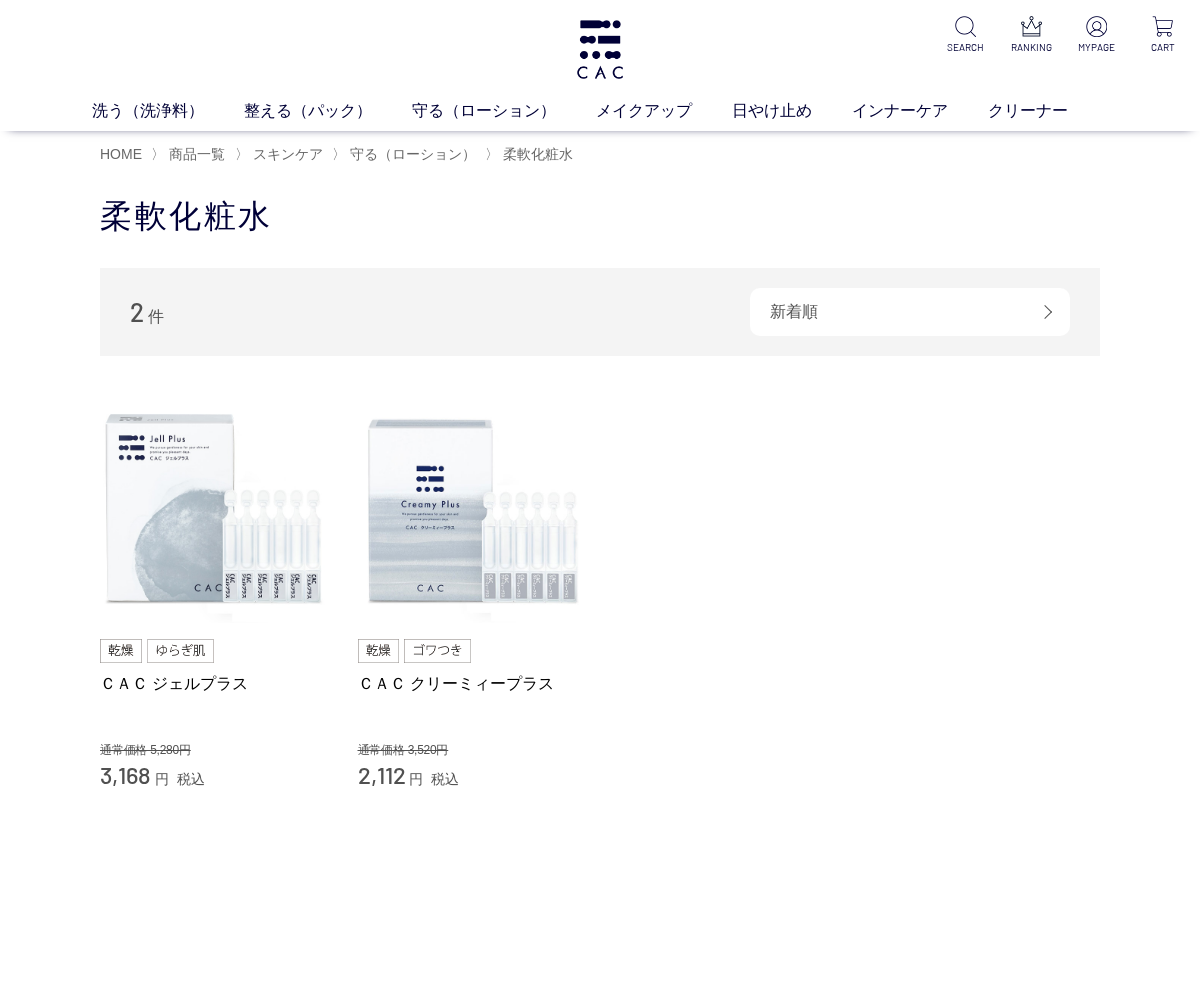 scroll, scrollTop: 0, scrollLeft: 0, axis: both 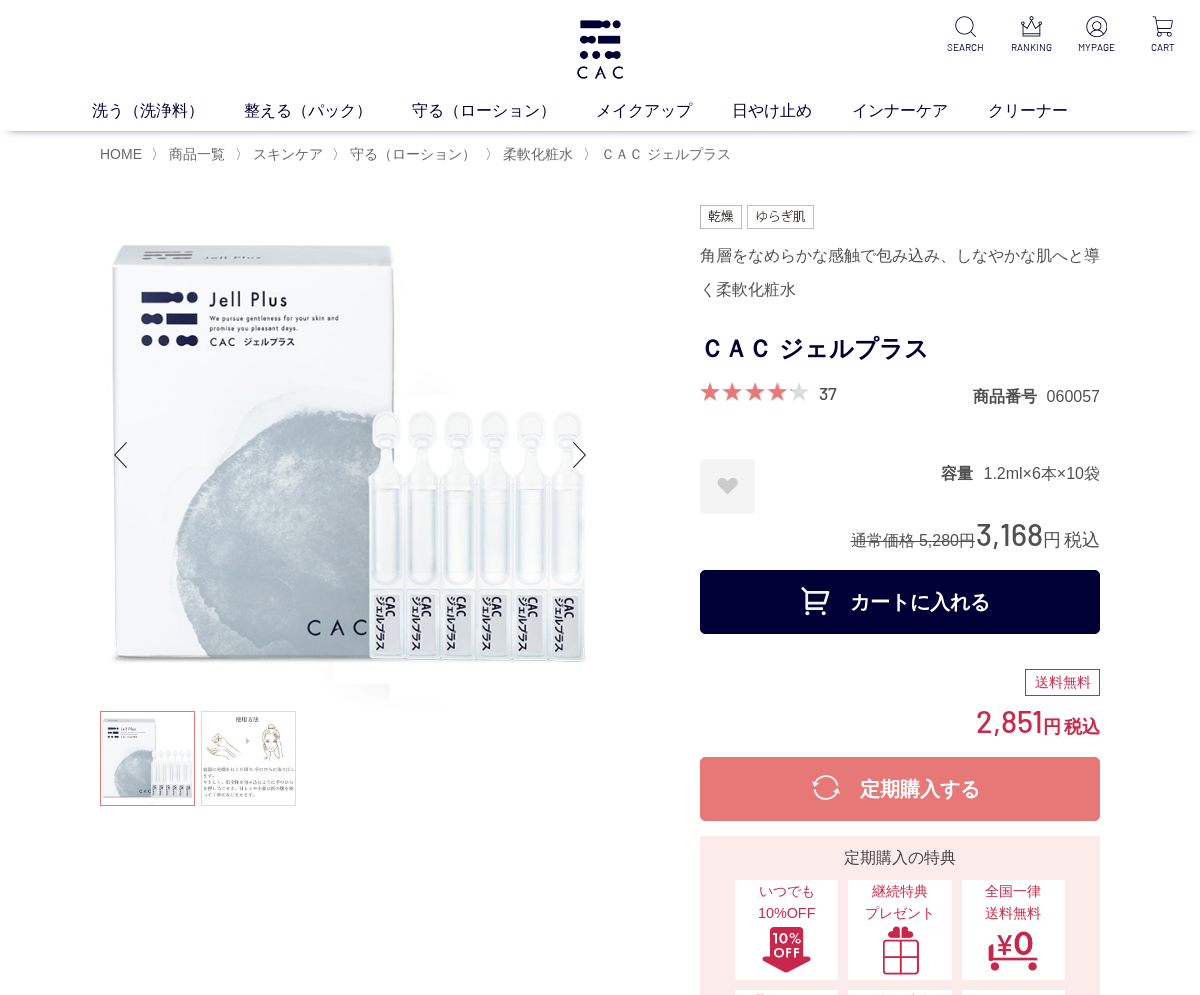 click on "37" at bounding box center [828, 393] 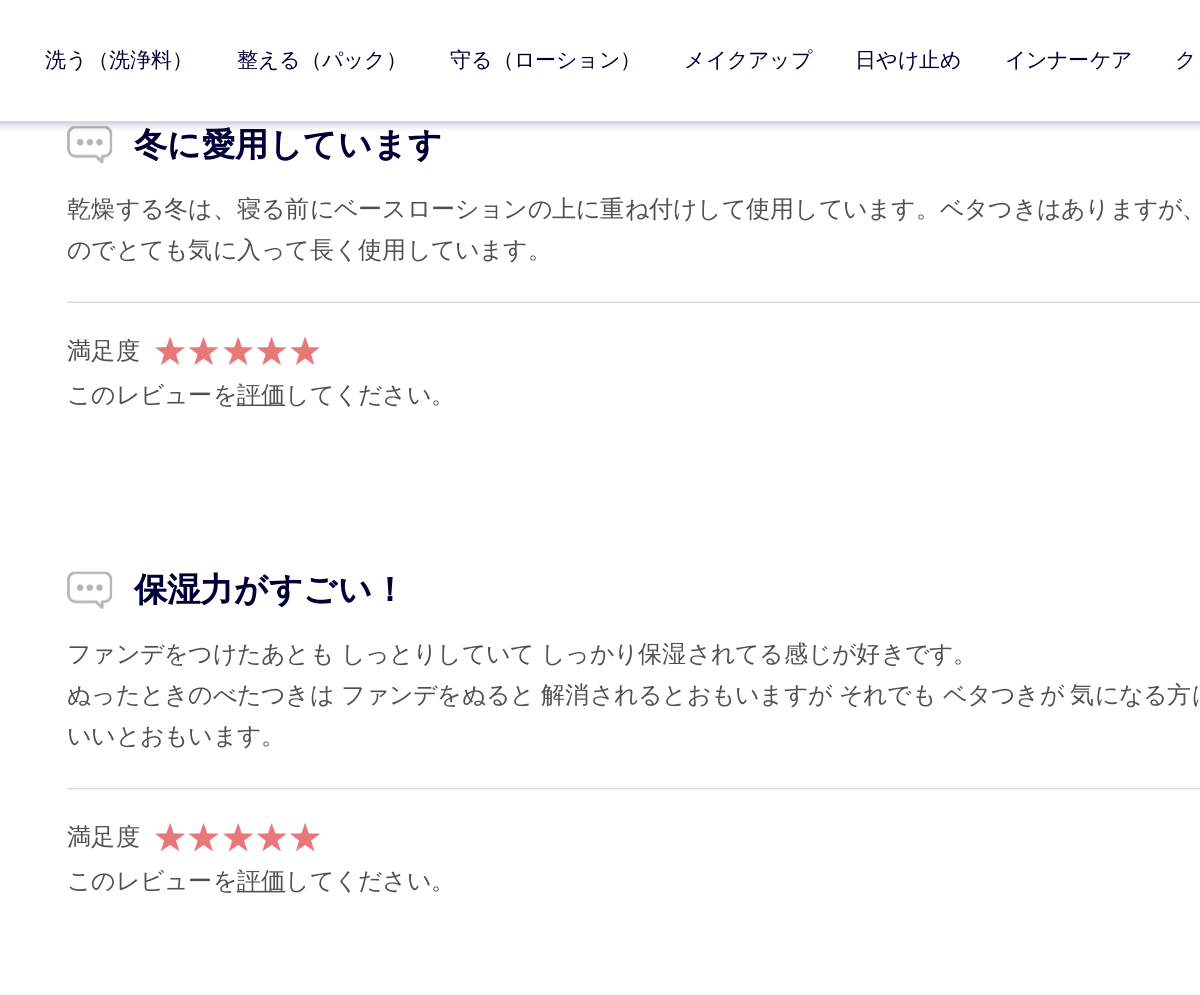 scroll, scrollTop: 11359, scrollLeft: 0, axis: vertical 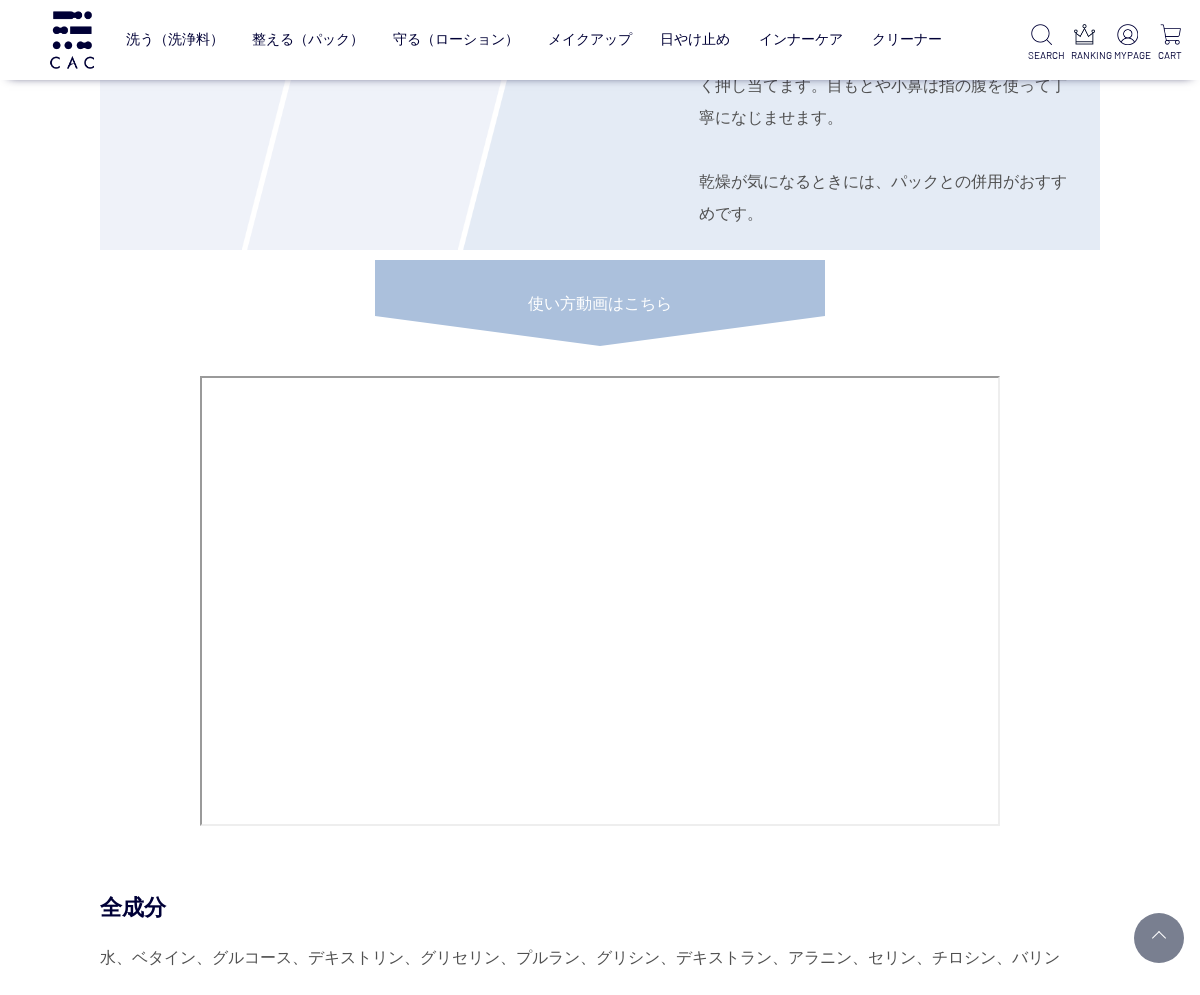 click on "美容液" at bounding box center (617, 81) 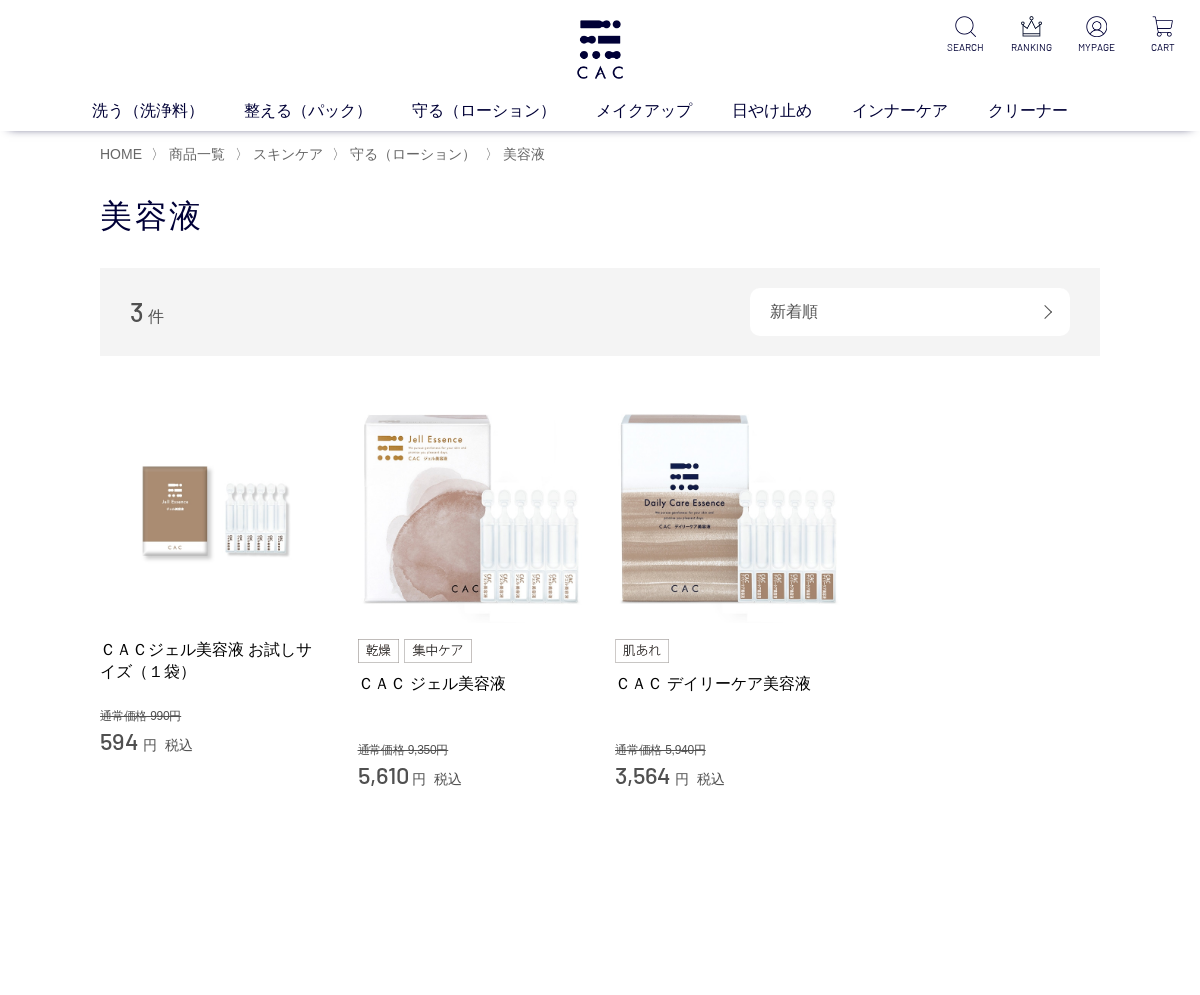 scroll, scrollTop: 0, scrollLeft: 0, axis: both 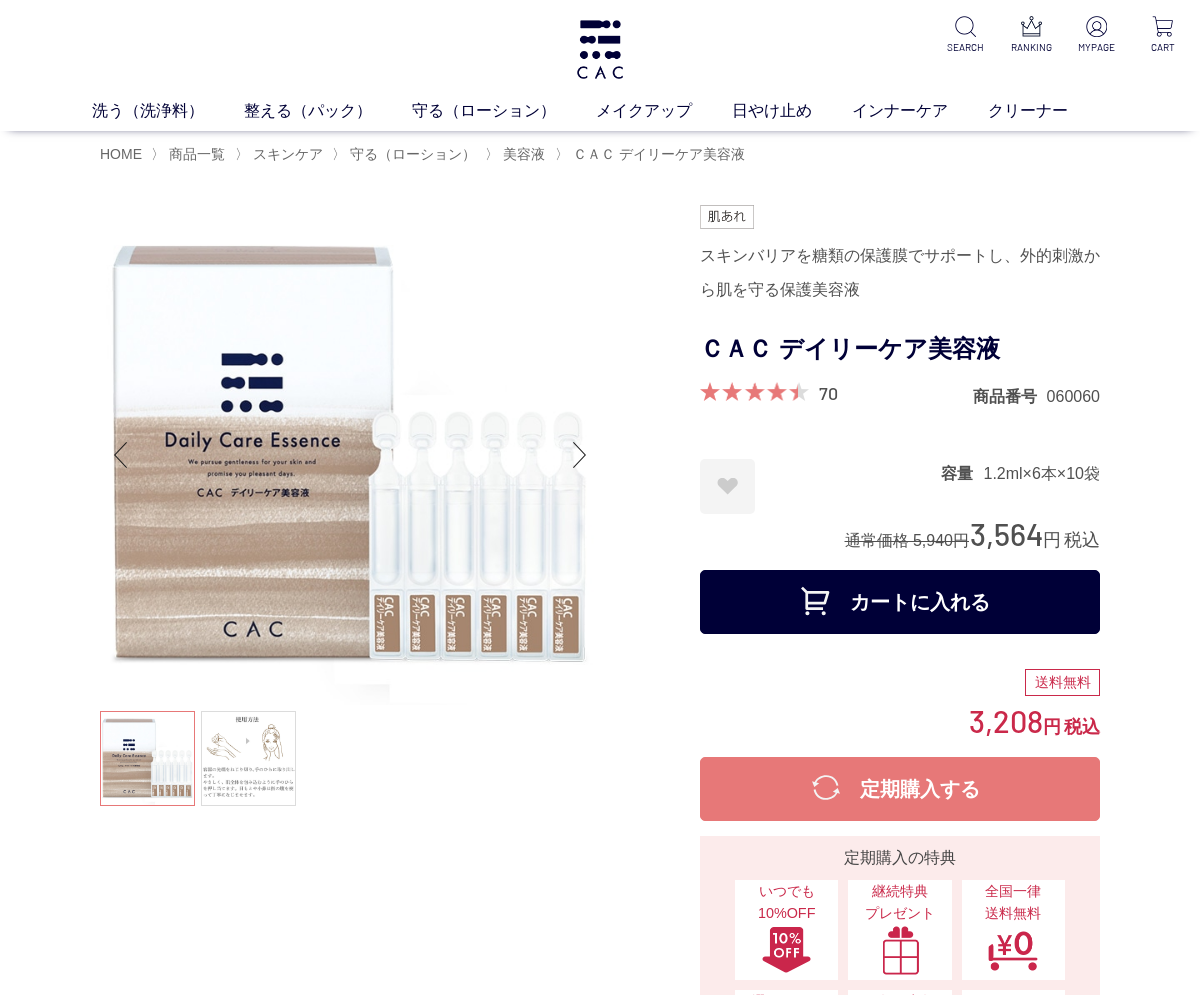 click on "70" at bounding box center [828, 393] 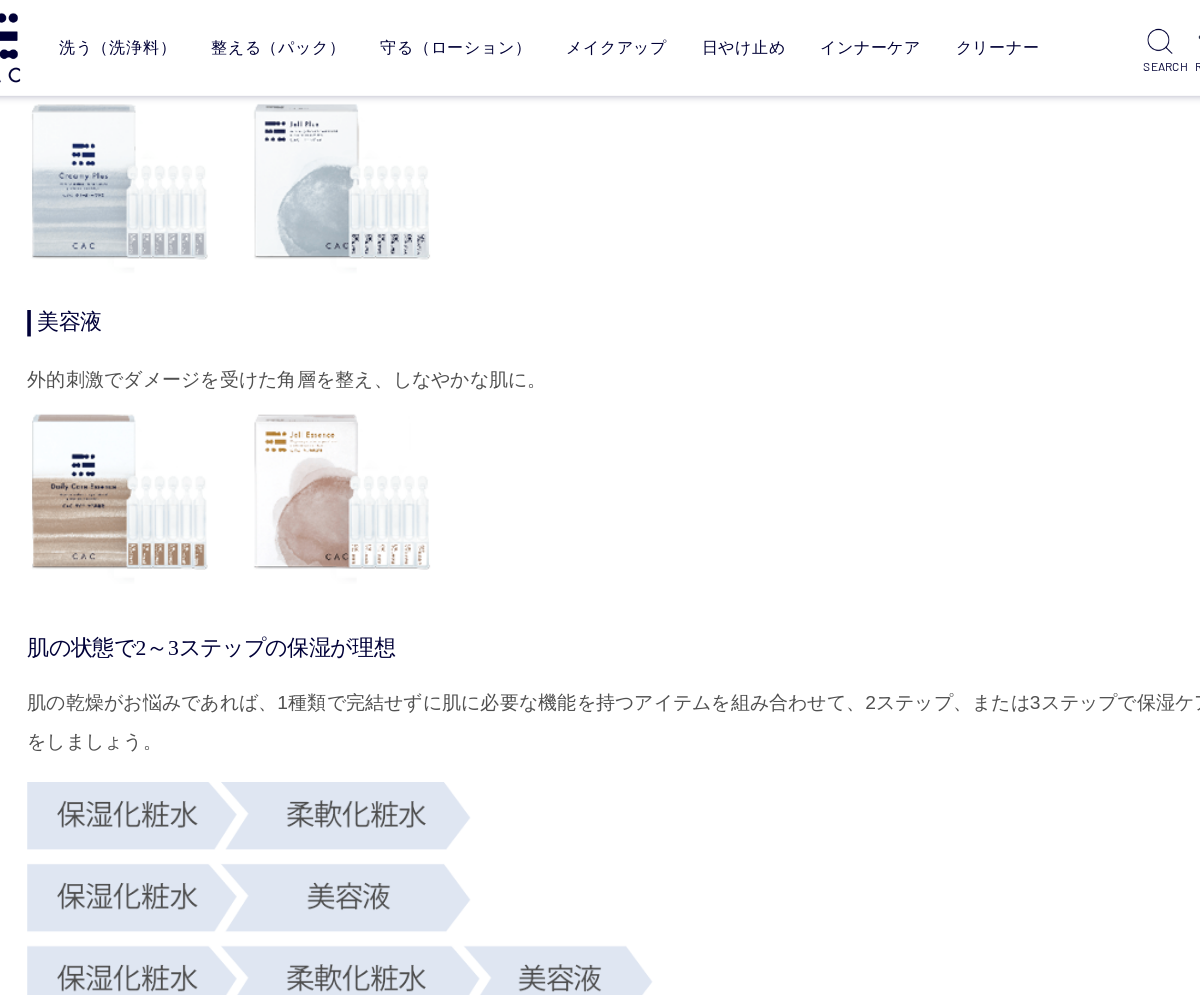 scroll, scrollTop: 6378, scrollLeft: 0, axis: vertical 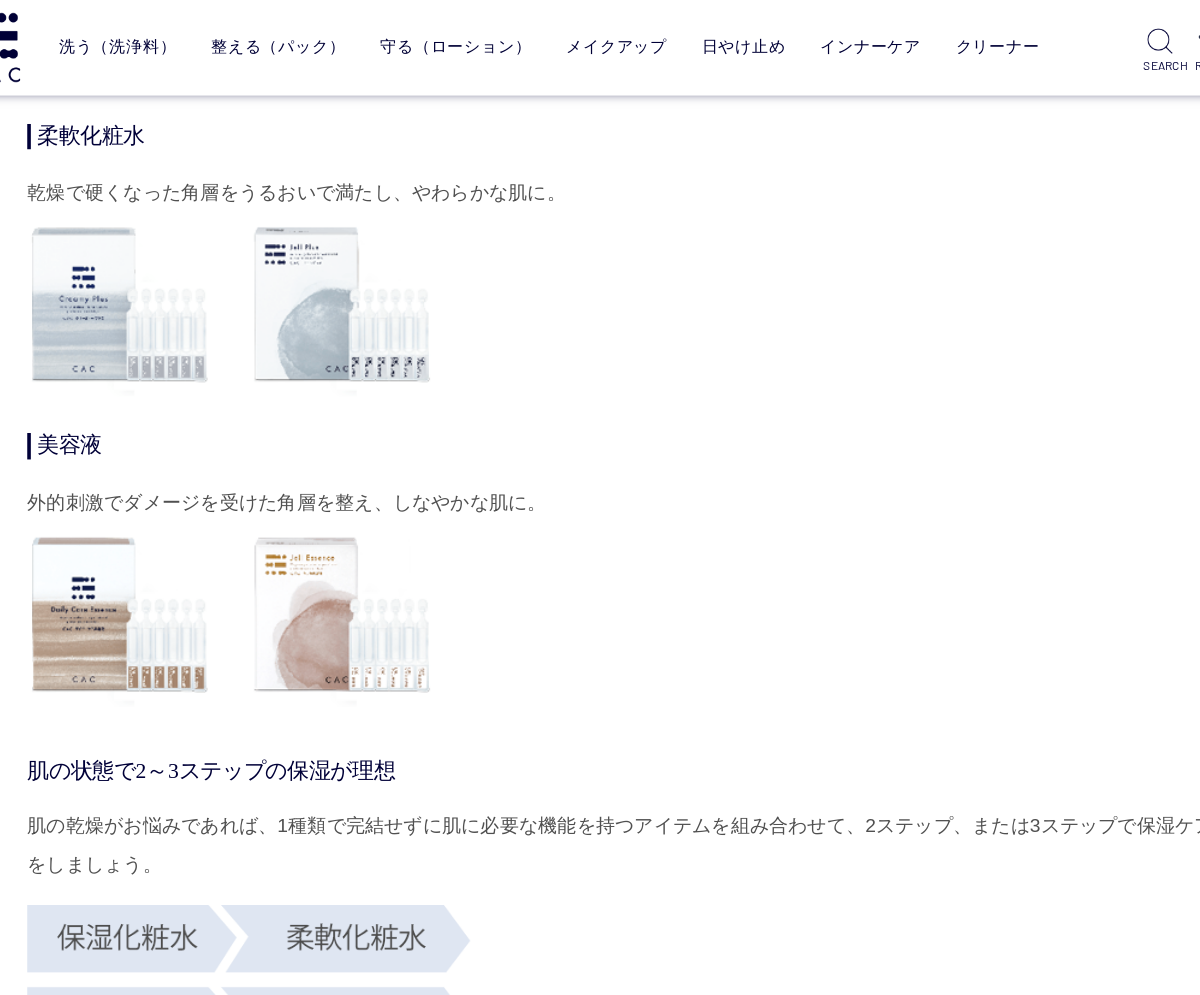 click on "柔軟化粧水" at bounding box center [509, 81] 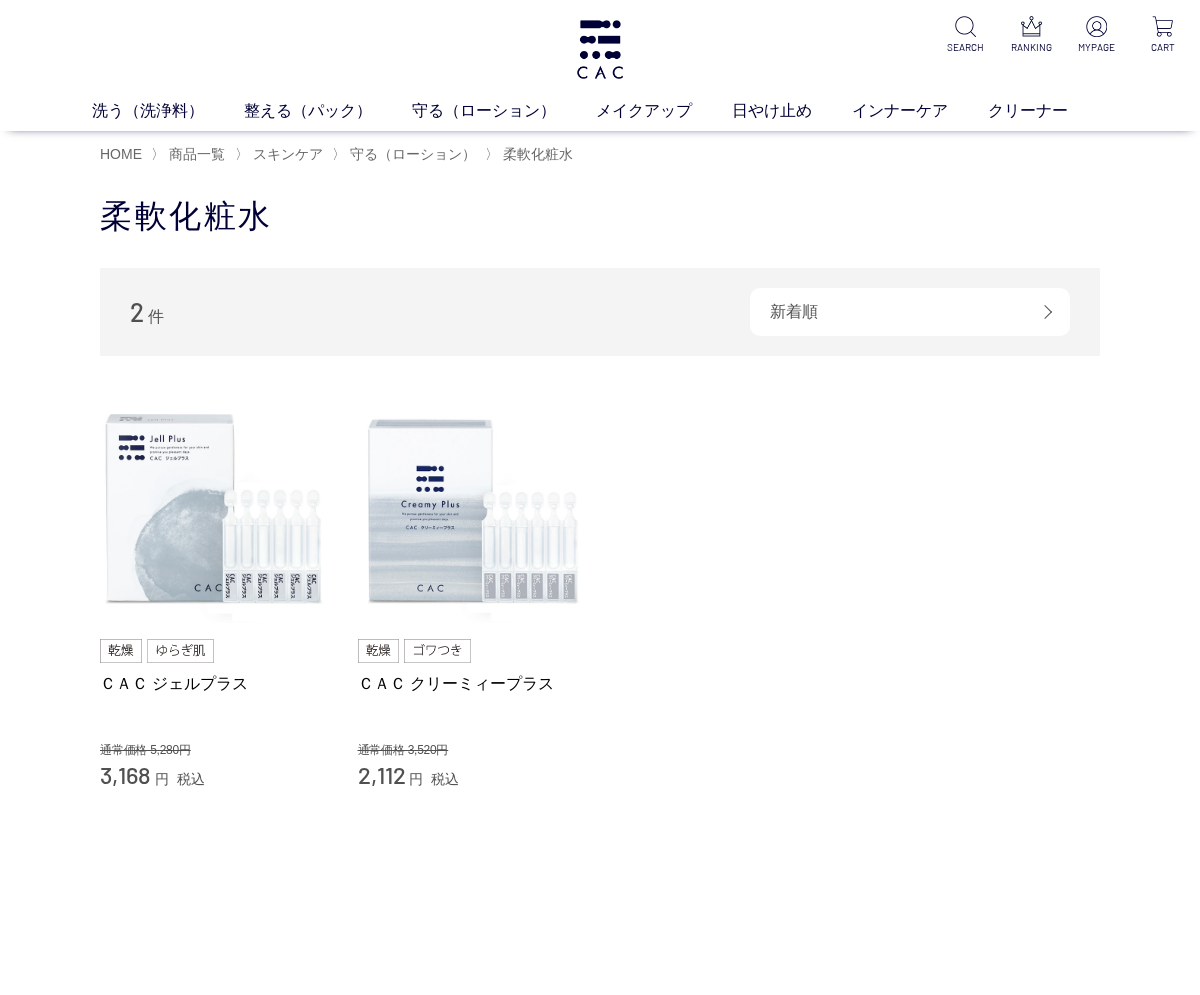 scroll, scrollTop: 0, scrollLeft: 0, axis: both 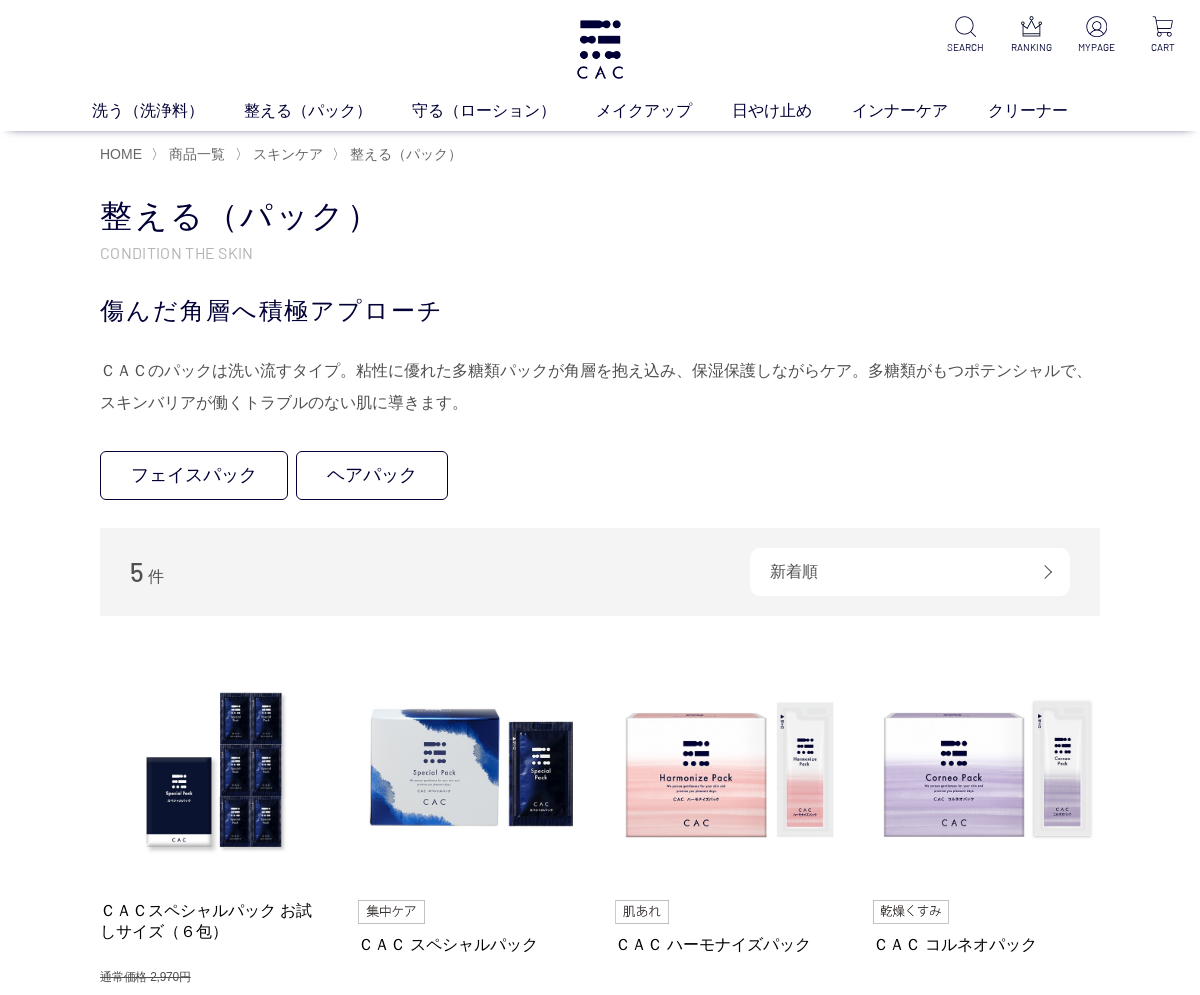 click at bounding box center (987, 770) 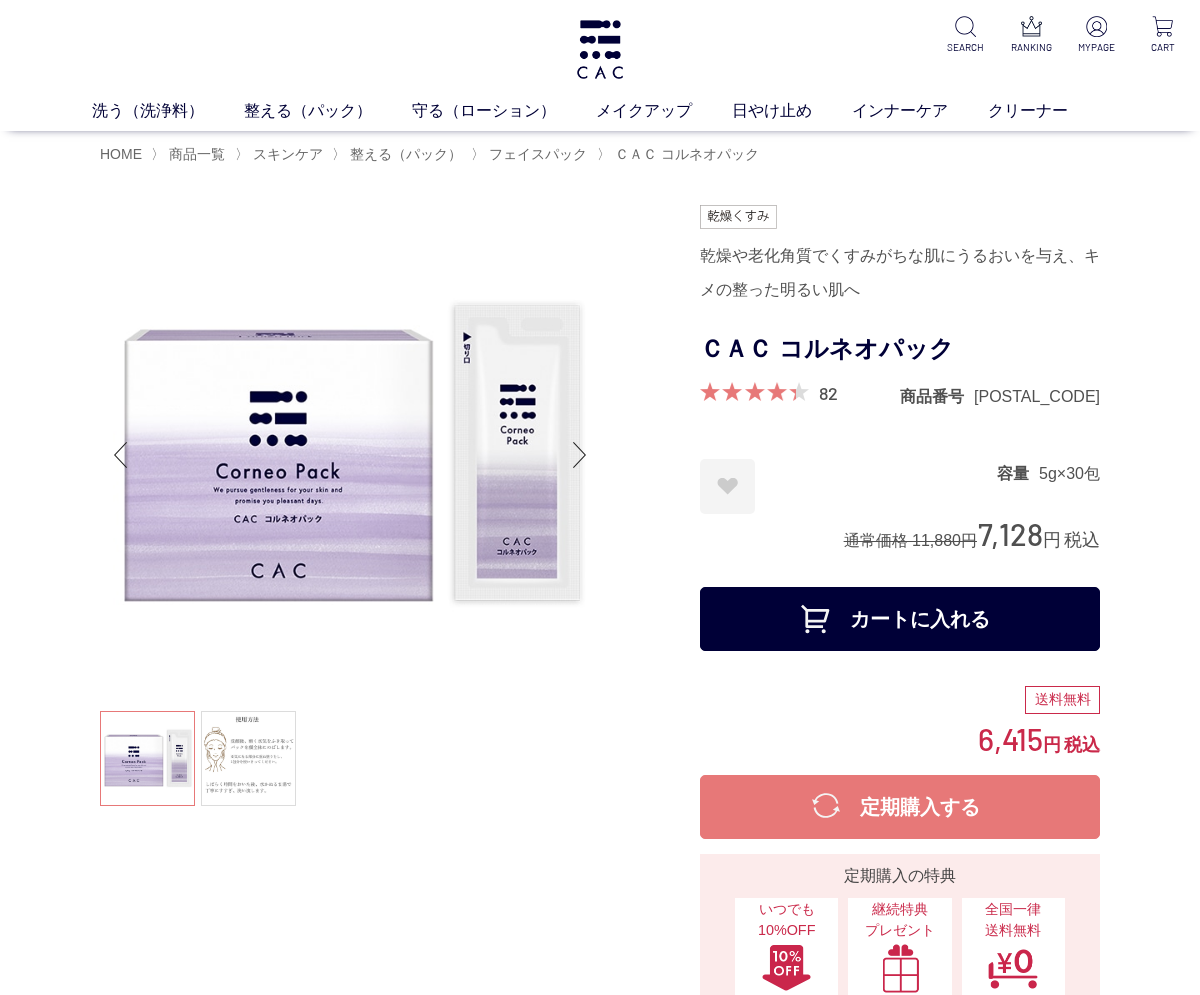 scroll, scrollTop: 0, scrollLeft: 0, axis: both 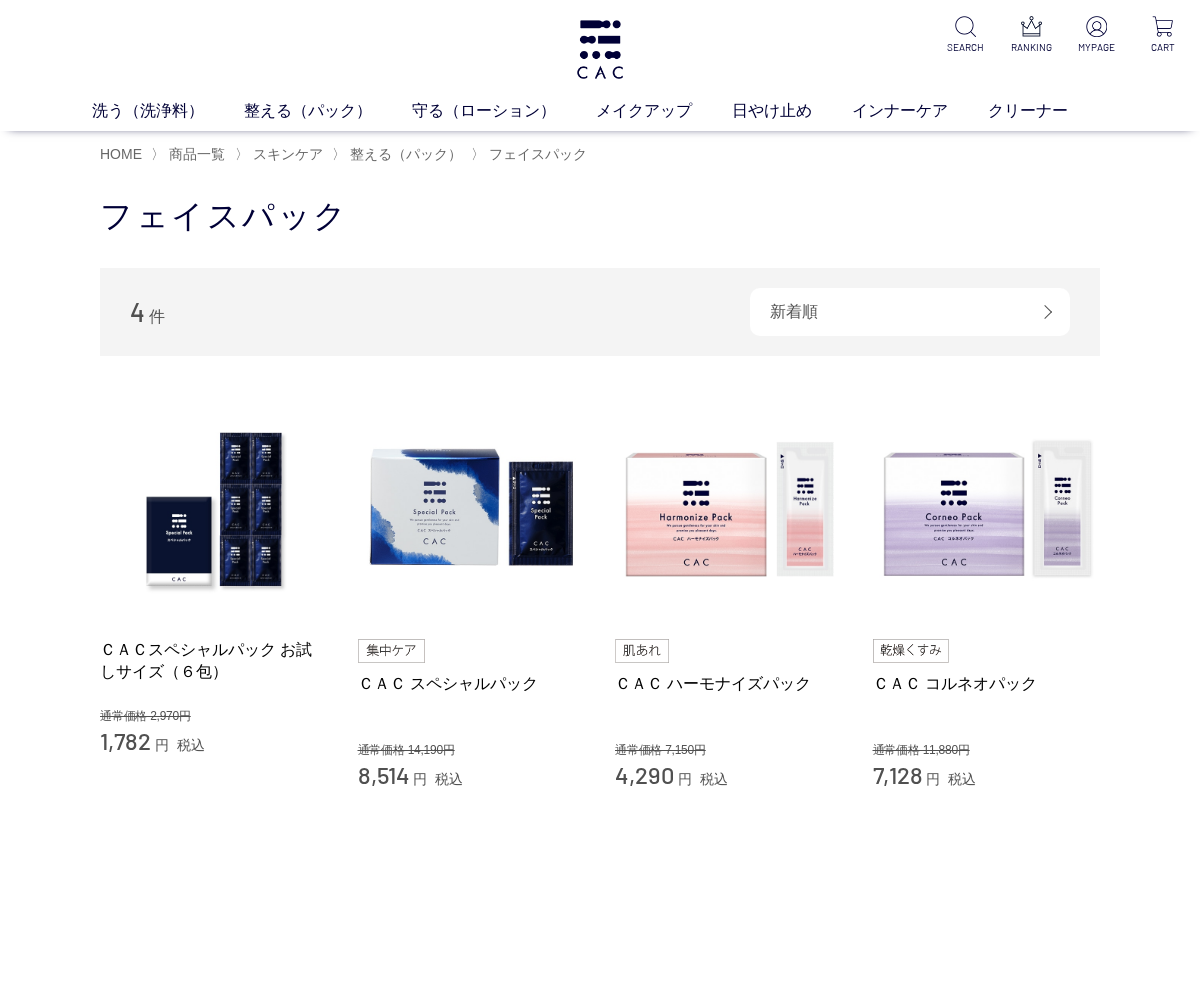 click at bounding box center [729, 510] 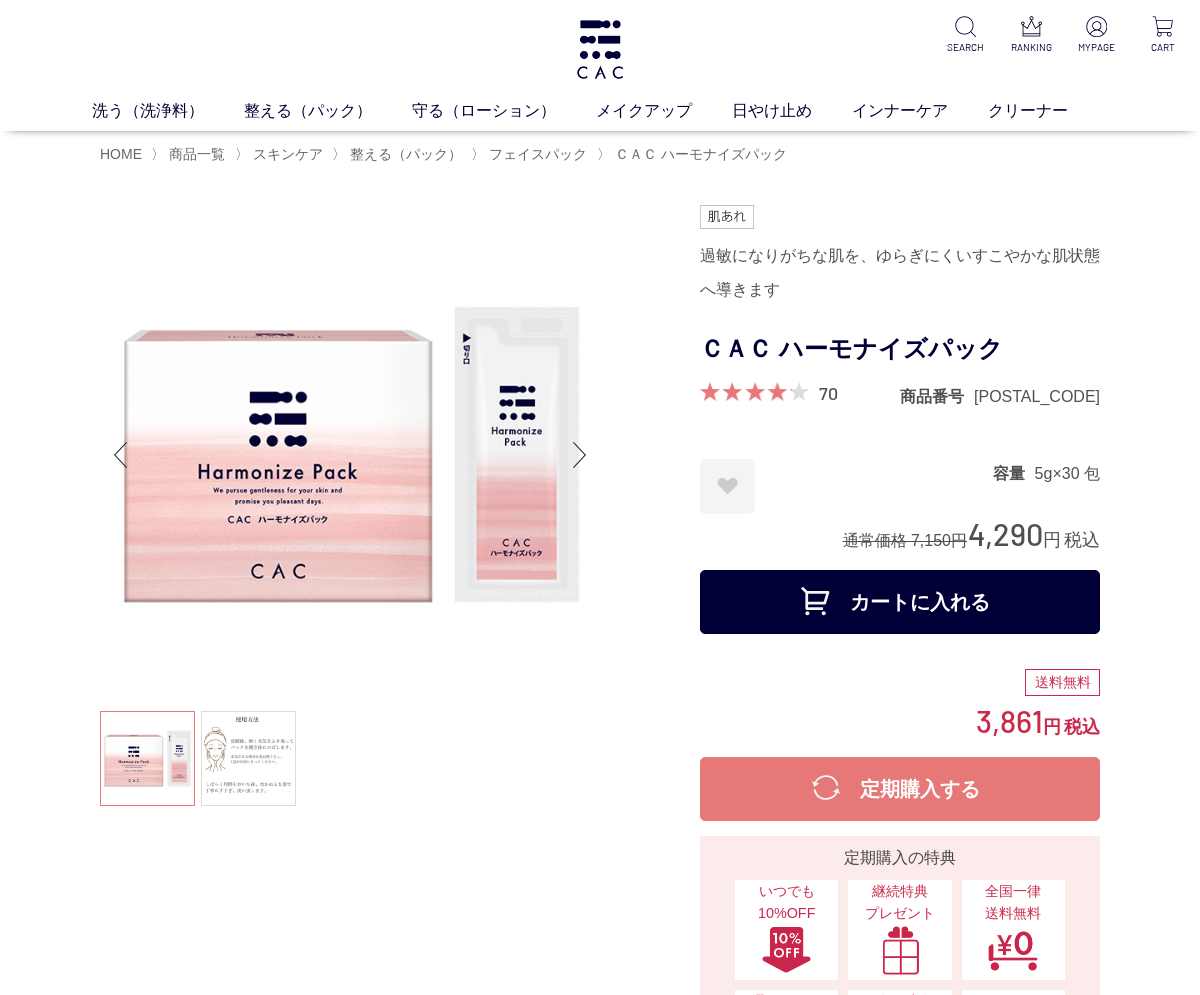 scroll, scrollTop: 0, scrollLeft: 0, axis: both 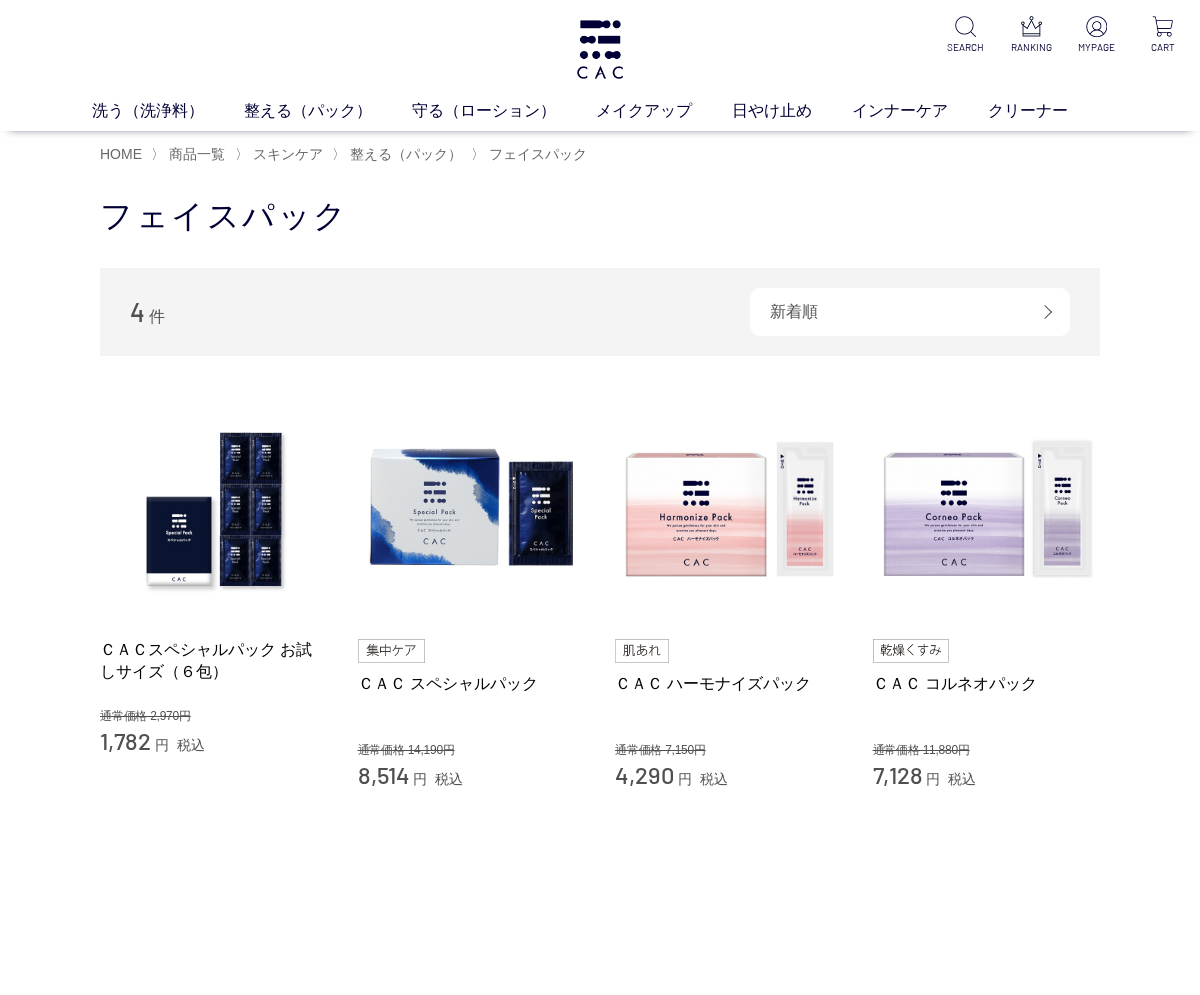 click at bounding box center [987, 510] 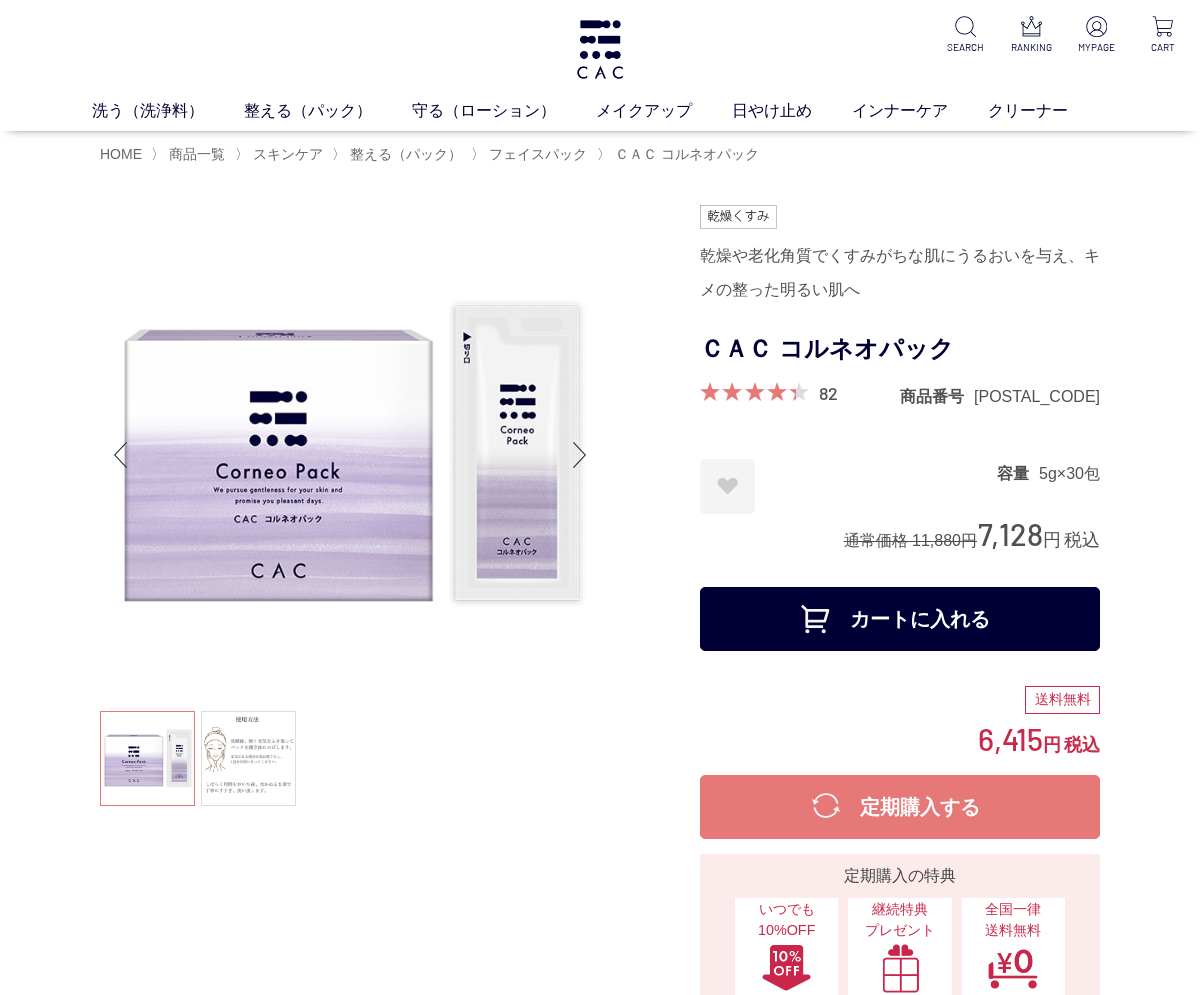 scroll, scrollTop: 0, scrollLeft: 0, axis: both 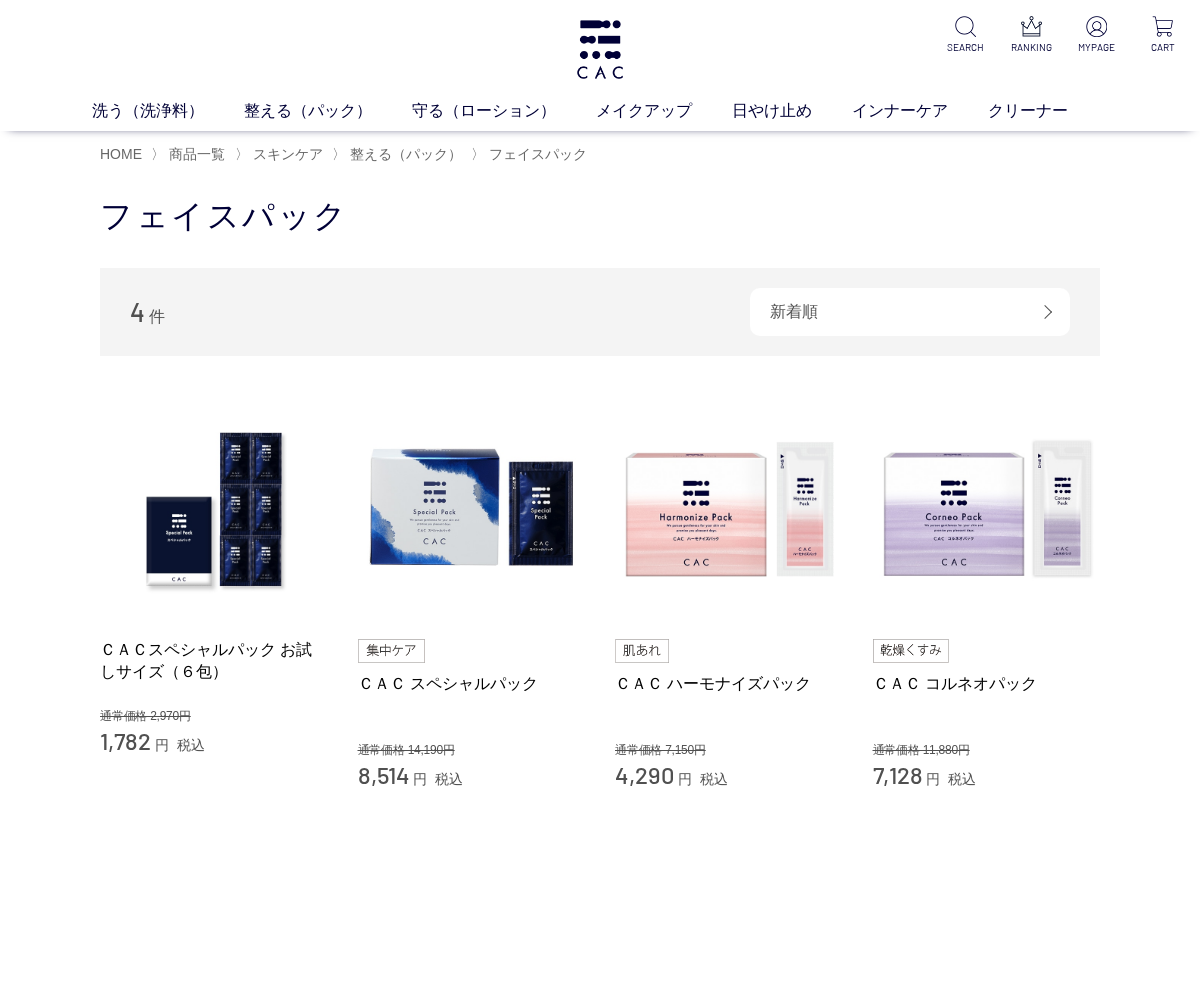 click at bounding box center (729, 510) 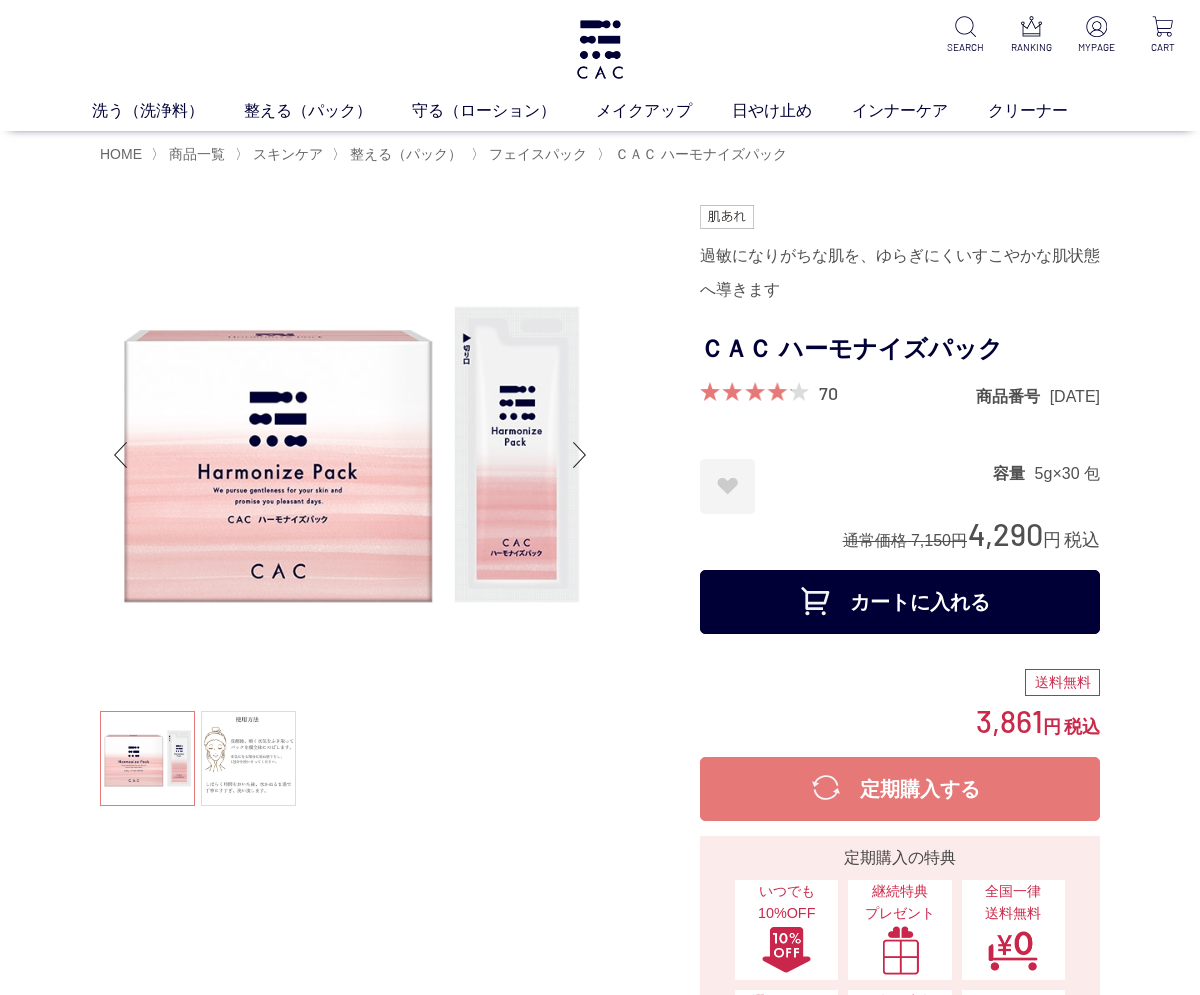 scroll, scrollTop: 0, scrollLeft: 0, axis: both 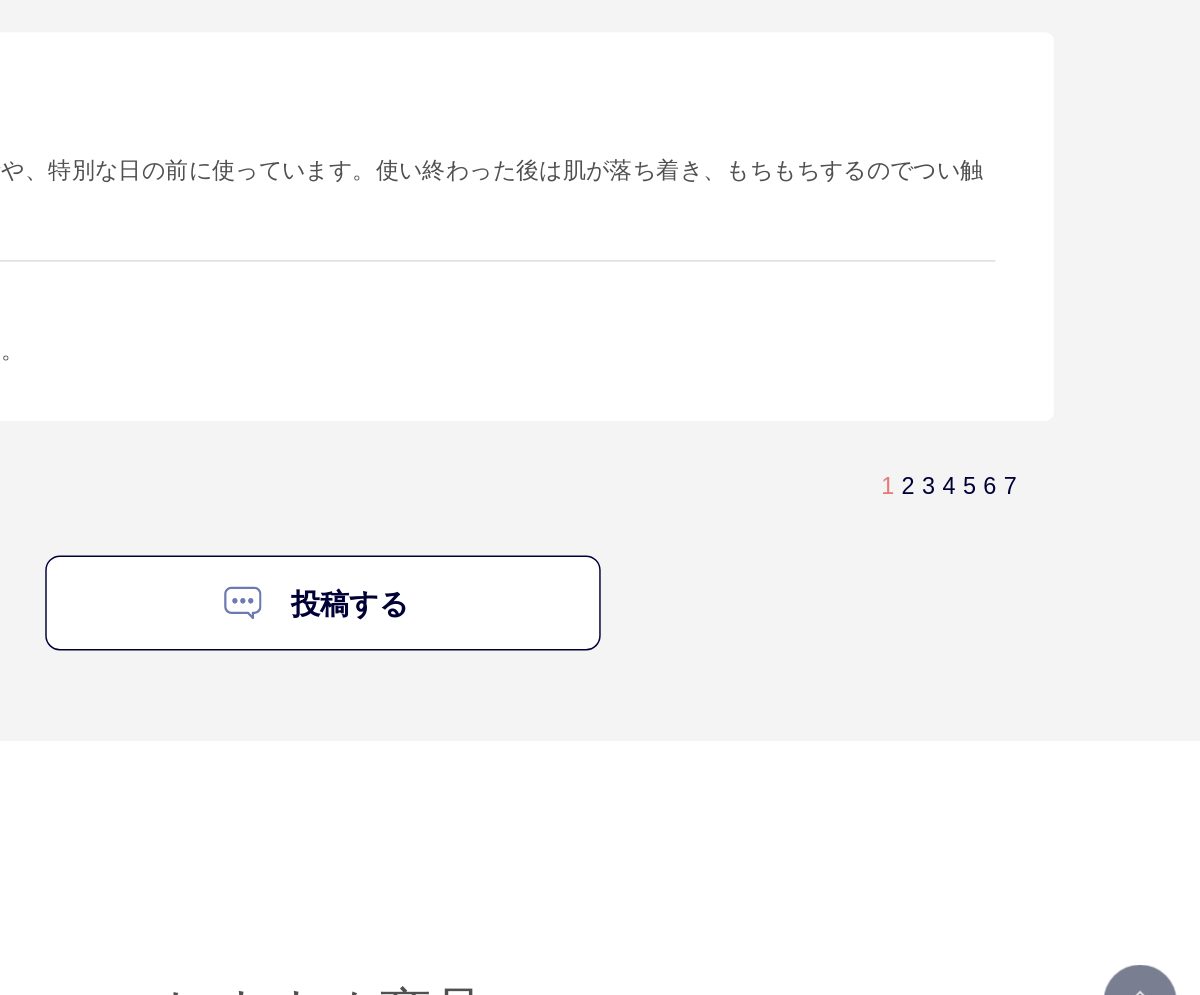 click on "2" at bounding box center (1000, 585) 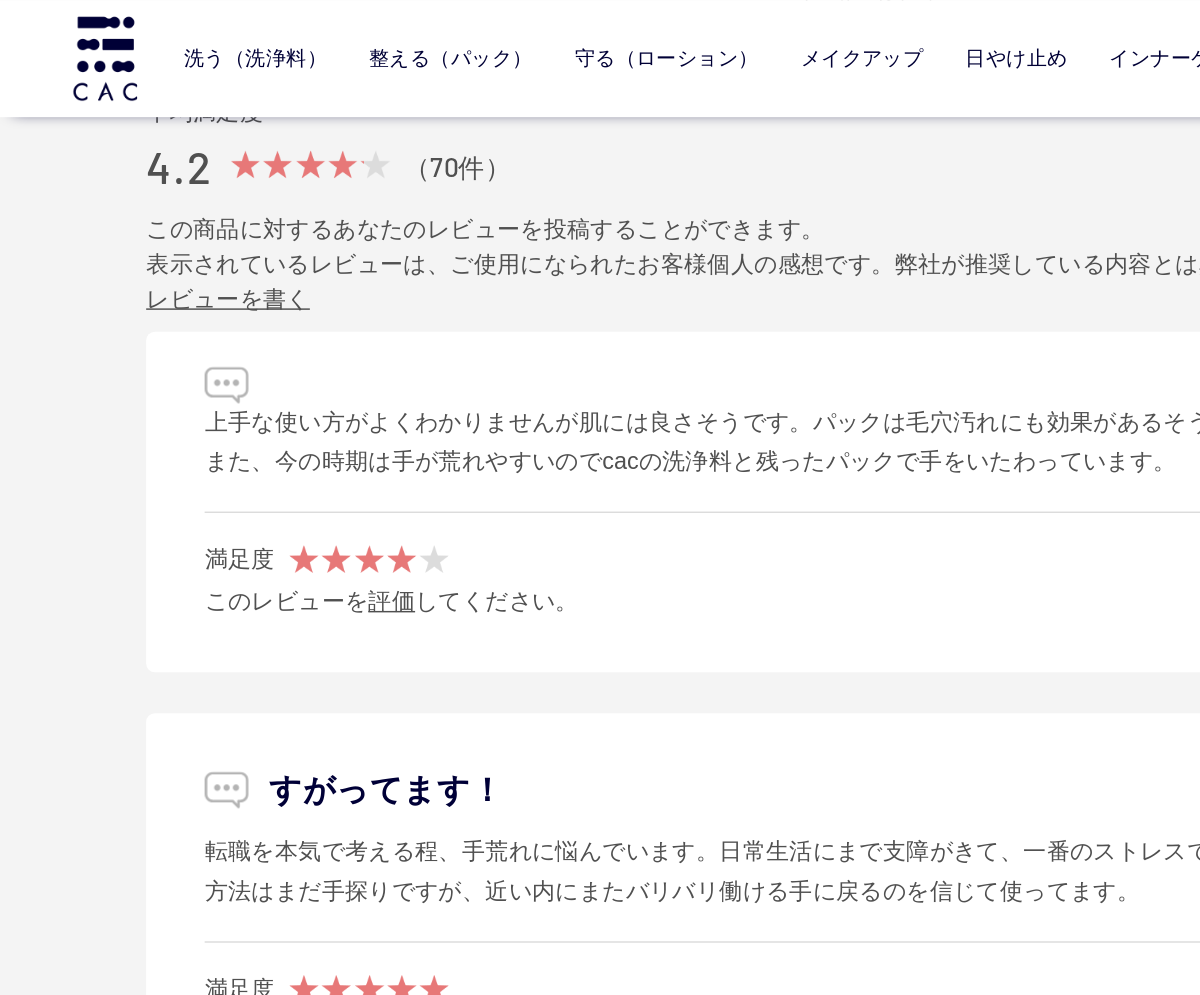 scroll, scrollTop: 9525, scrollLeft: 0, axis: vertical 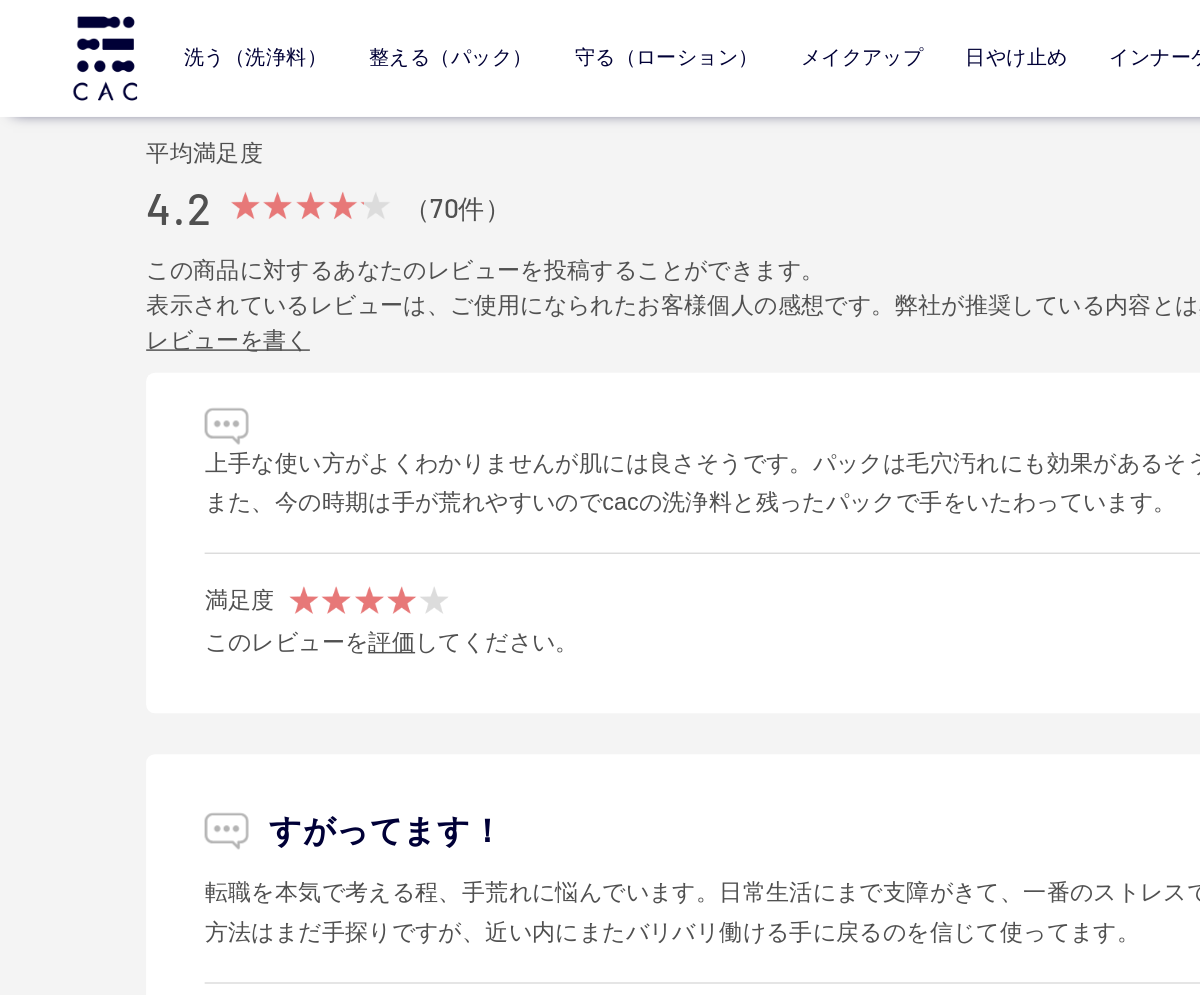 click on "保湿化粧水" at bounding box center [404, 81] 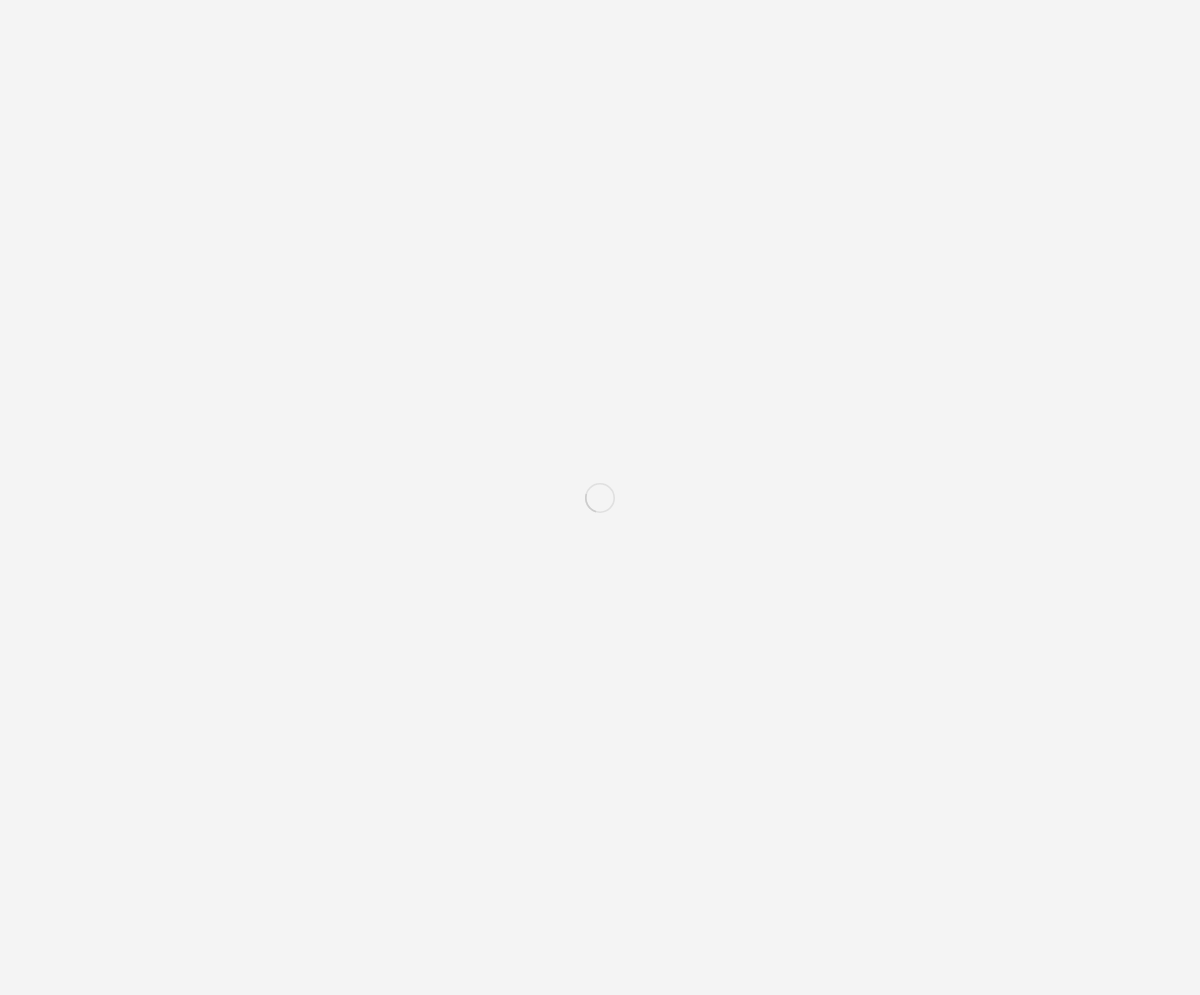 scroll, scrollTop: 0, scrollLeft: 0, axis: both 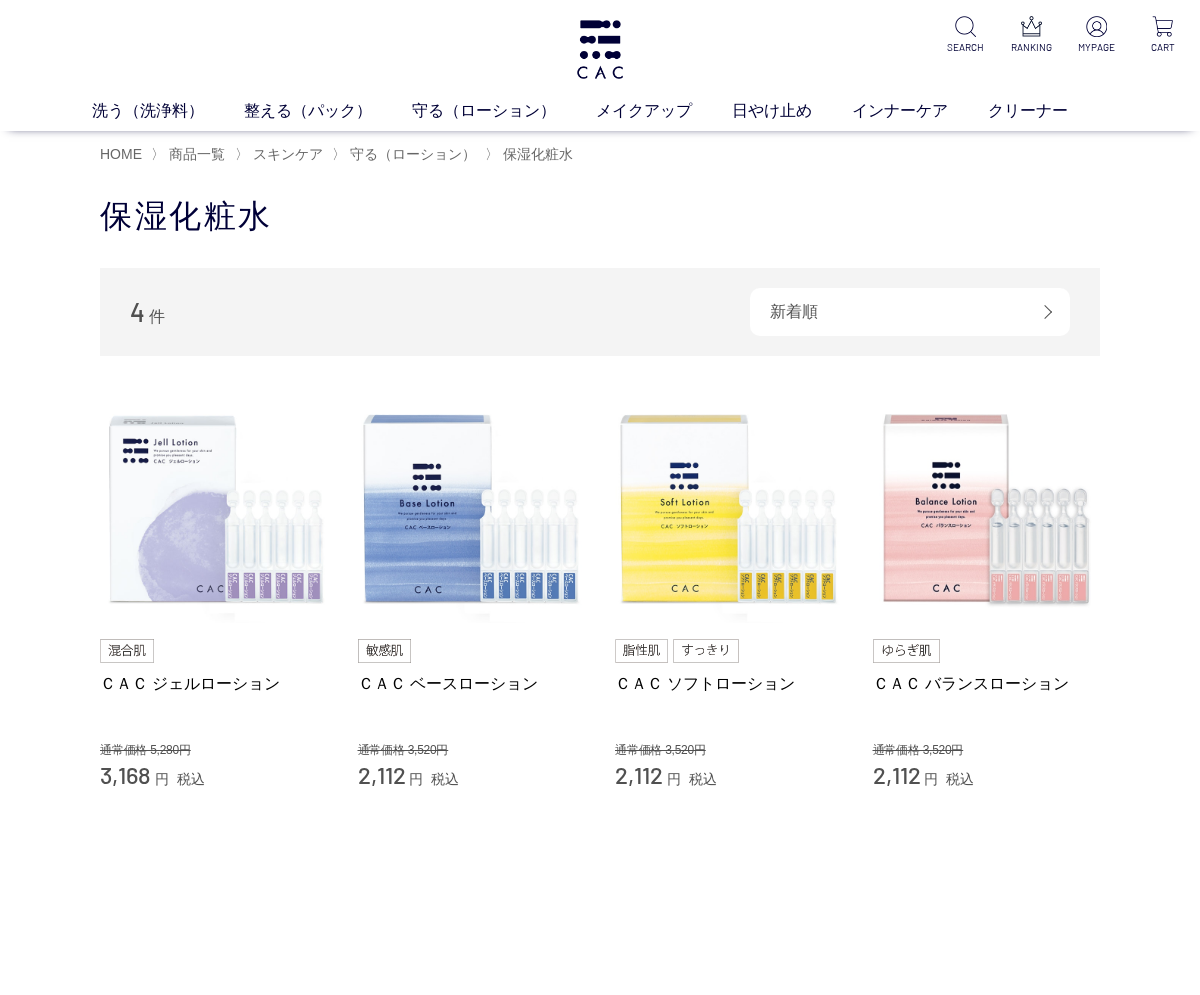click at bounding box center [472, 510] 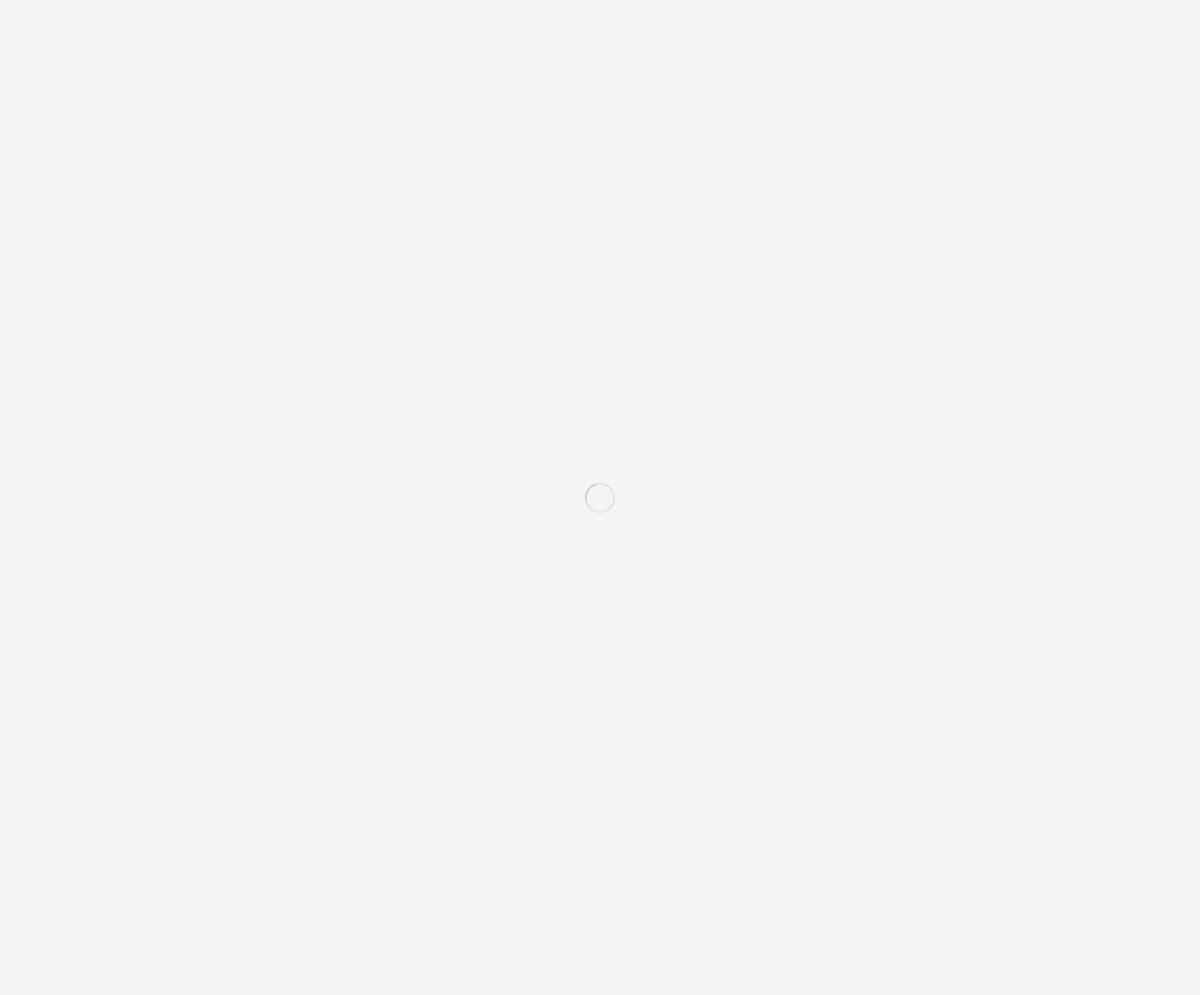 scroll, scrollTop: 0, scrollLeft: 0, axis: both 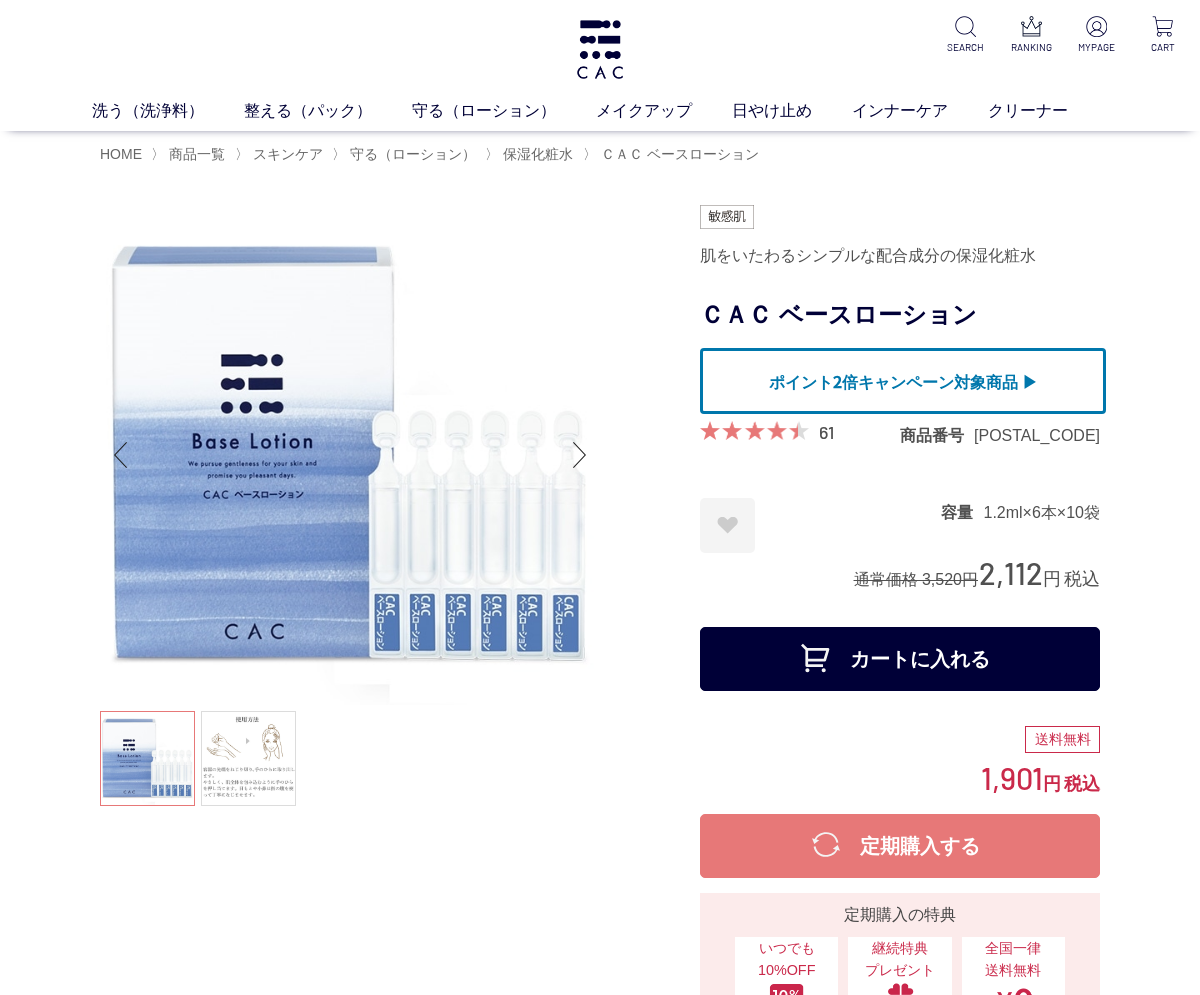click on "61" at bounding box center [826, 432] 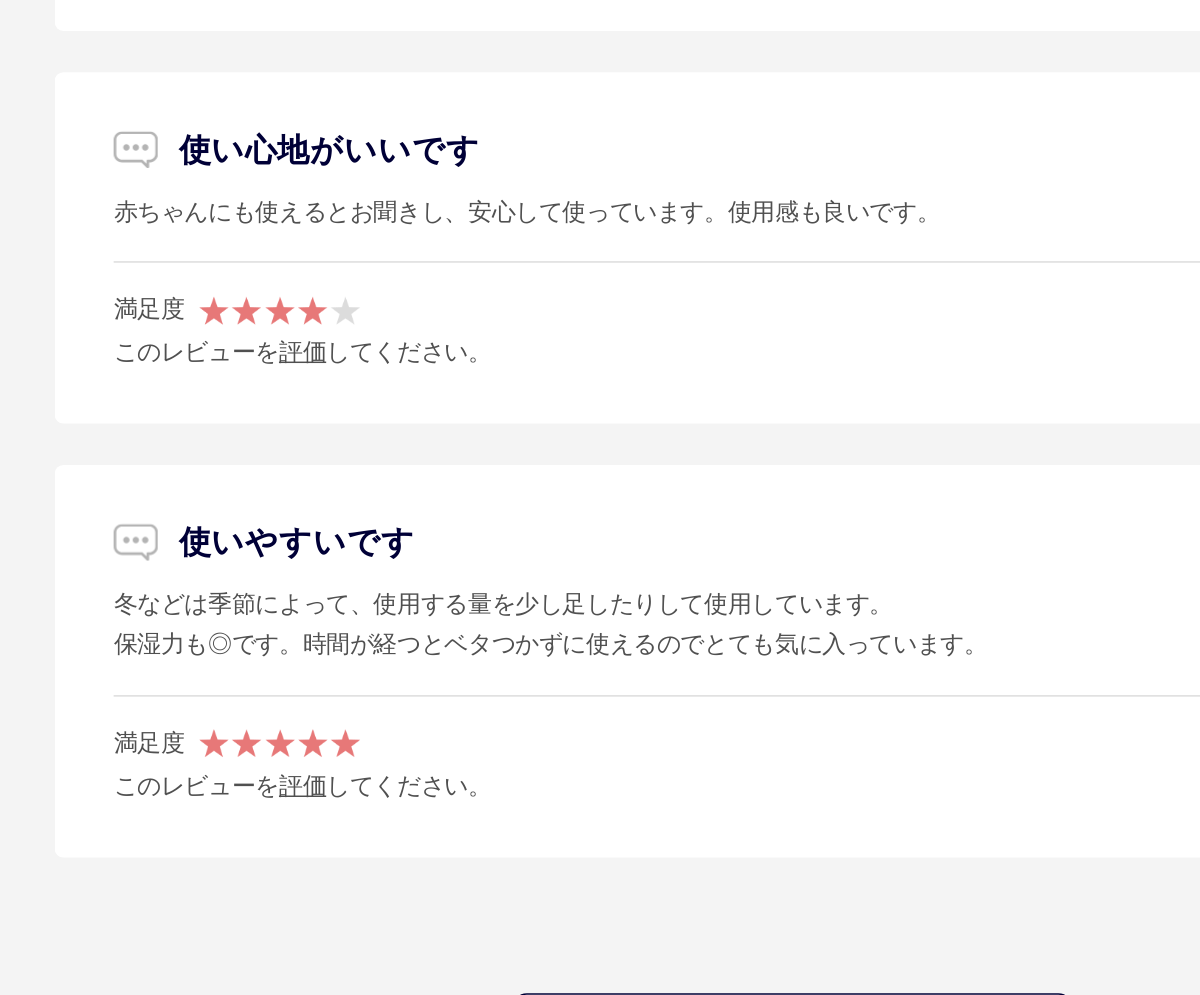 scroll, scrollTop: 13086, scrollLeft: 0, axis: vertical 